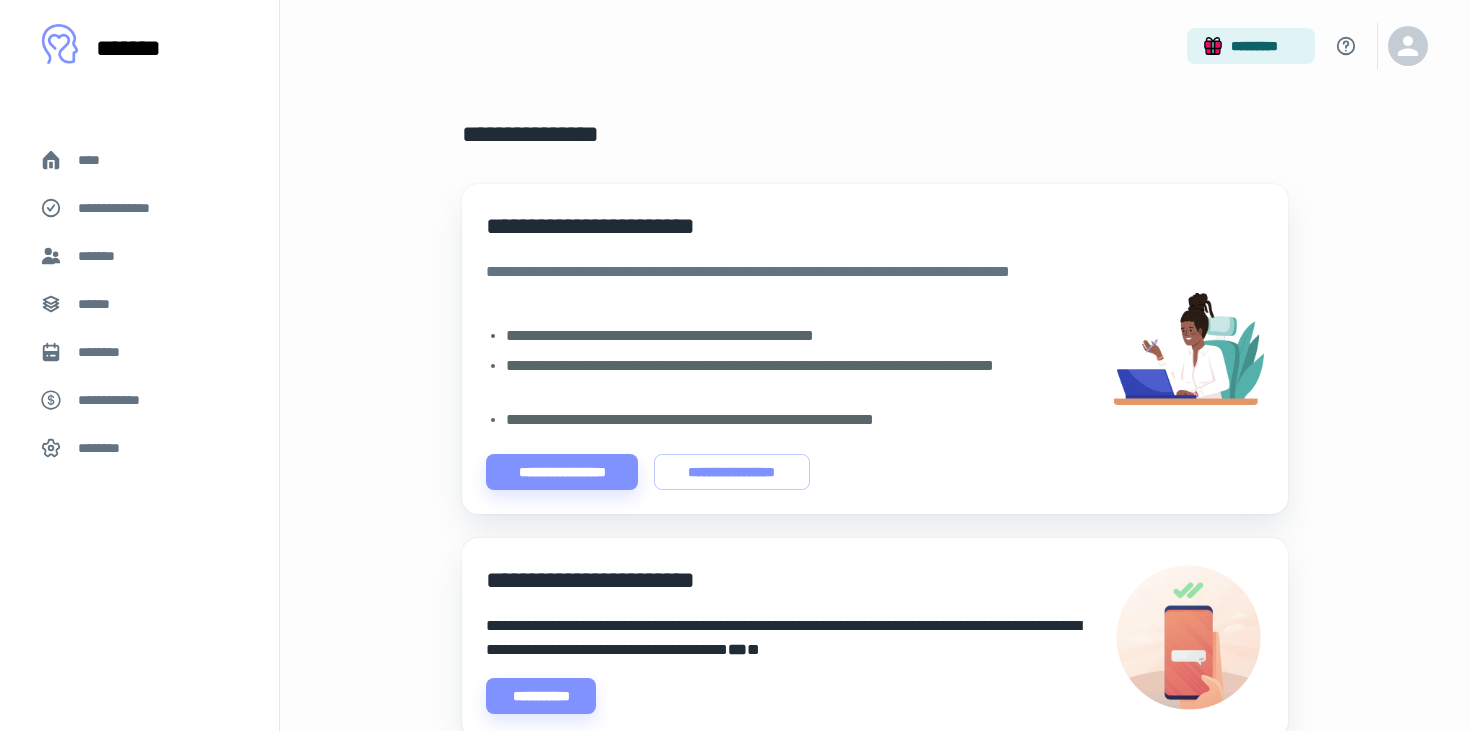 scroll, scrollTop: 0, scrollLeft: 0, axis: both 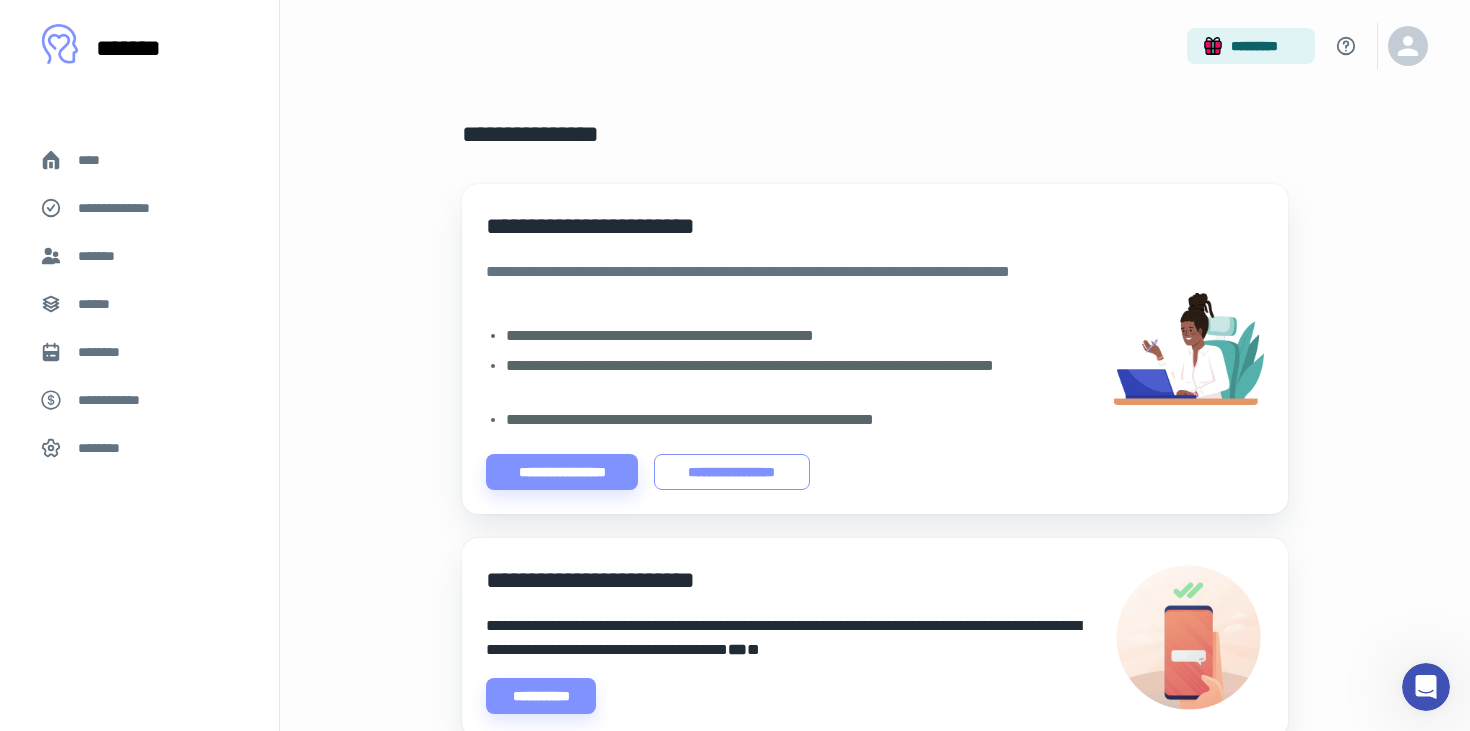 click on "**********" at bounding box center (731, 472) 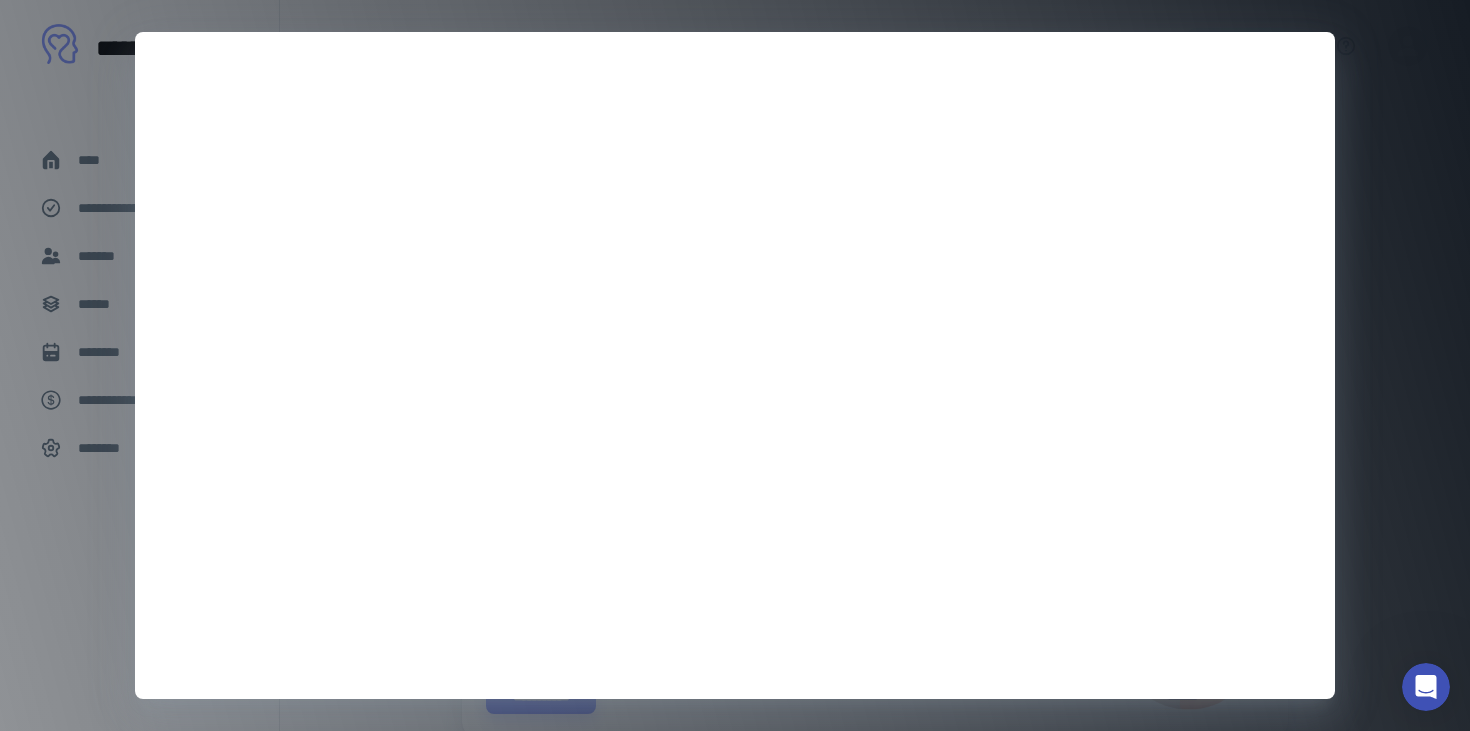 scroll, scrollTop: 8, scrollLeft: 0, axis: vertical 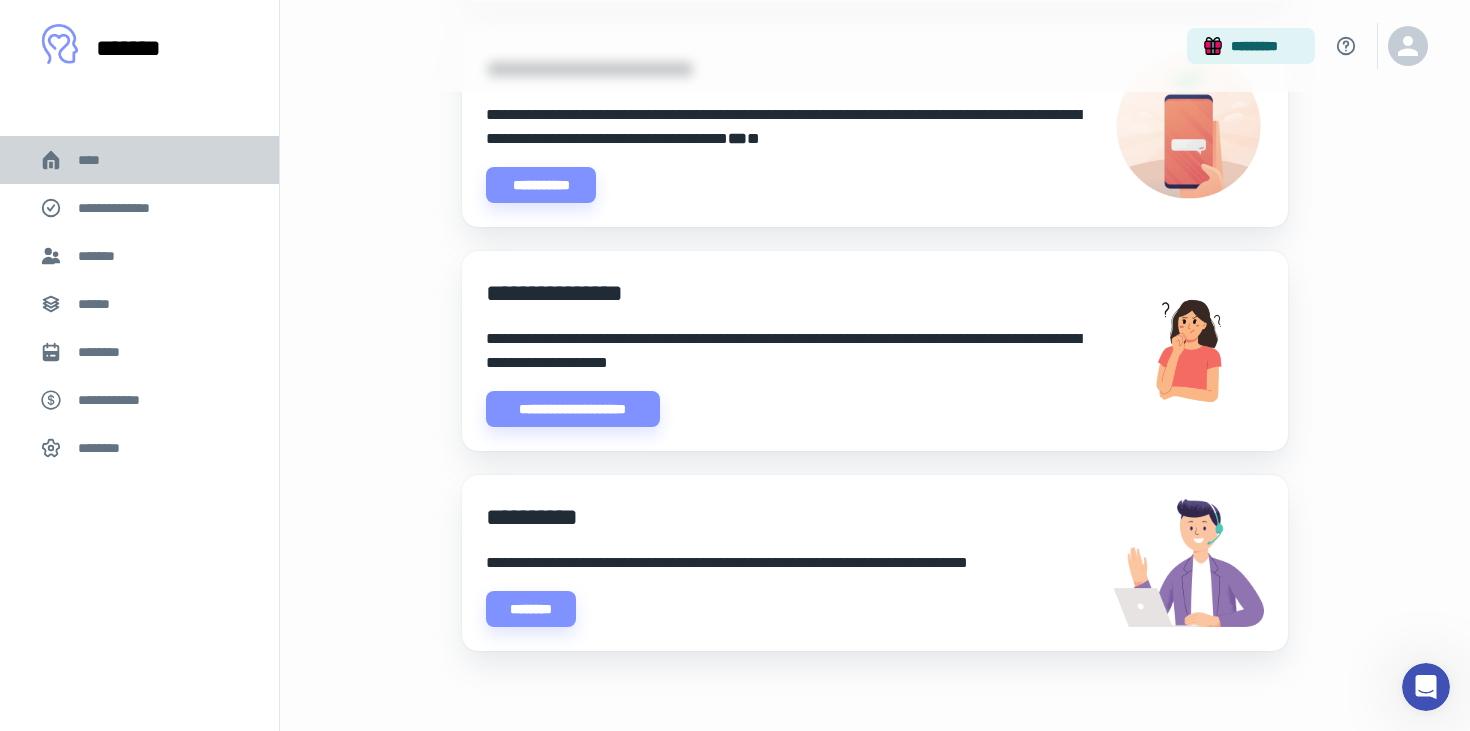 click on "****" at bounding box center [97, 160] 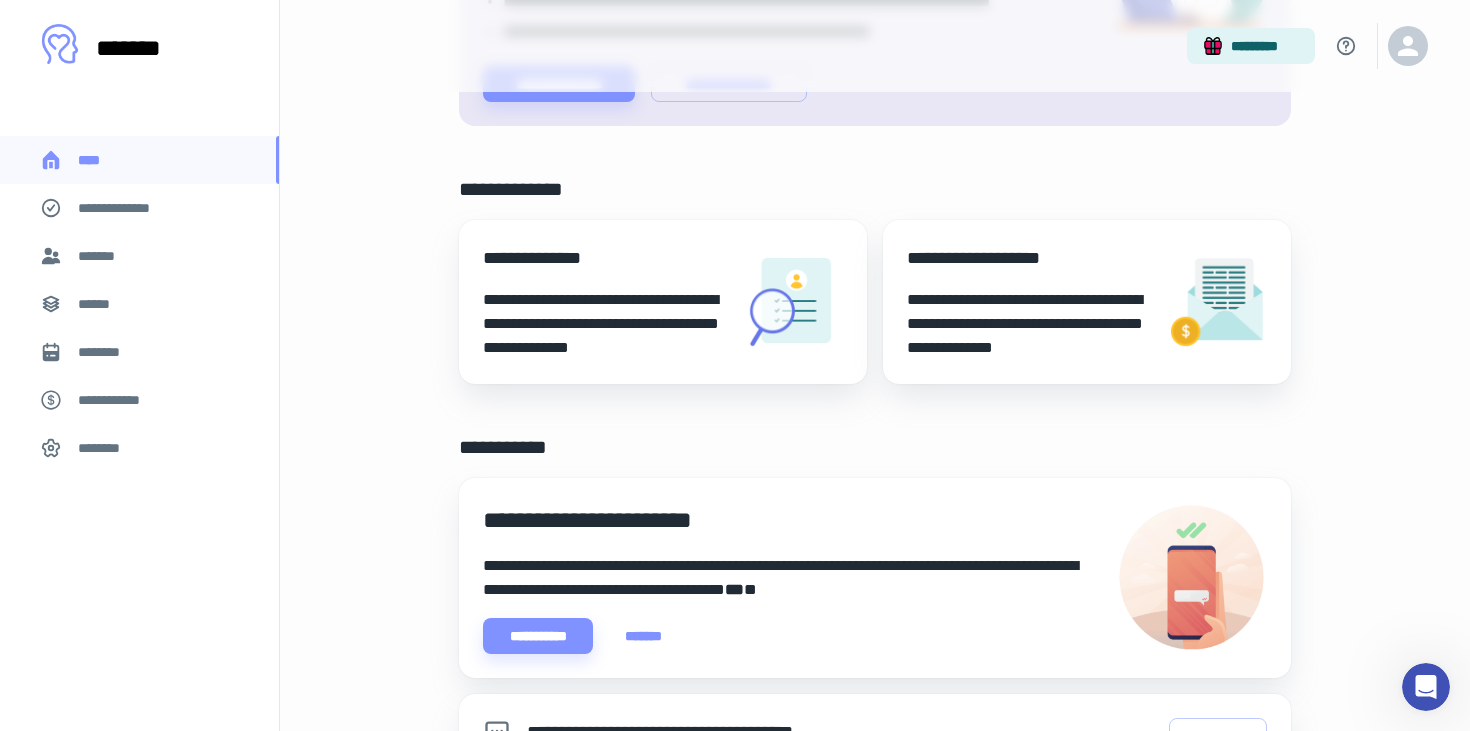 scroll, scrollTop: 273, scrollLeft: 0, axis: vertical 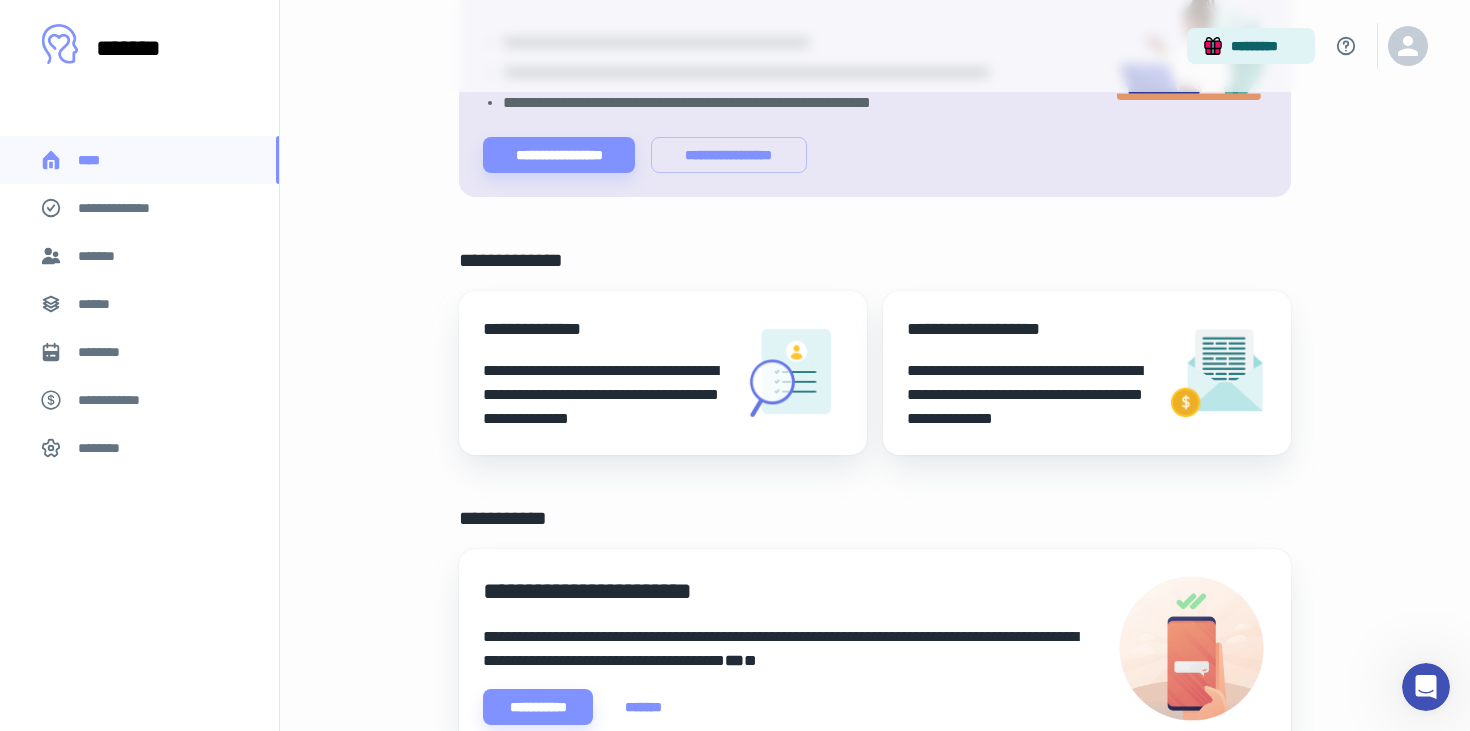 click on "**********" at bounding box center (1029, 395) 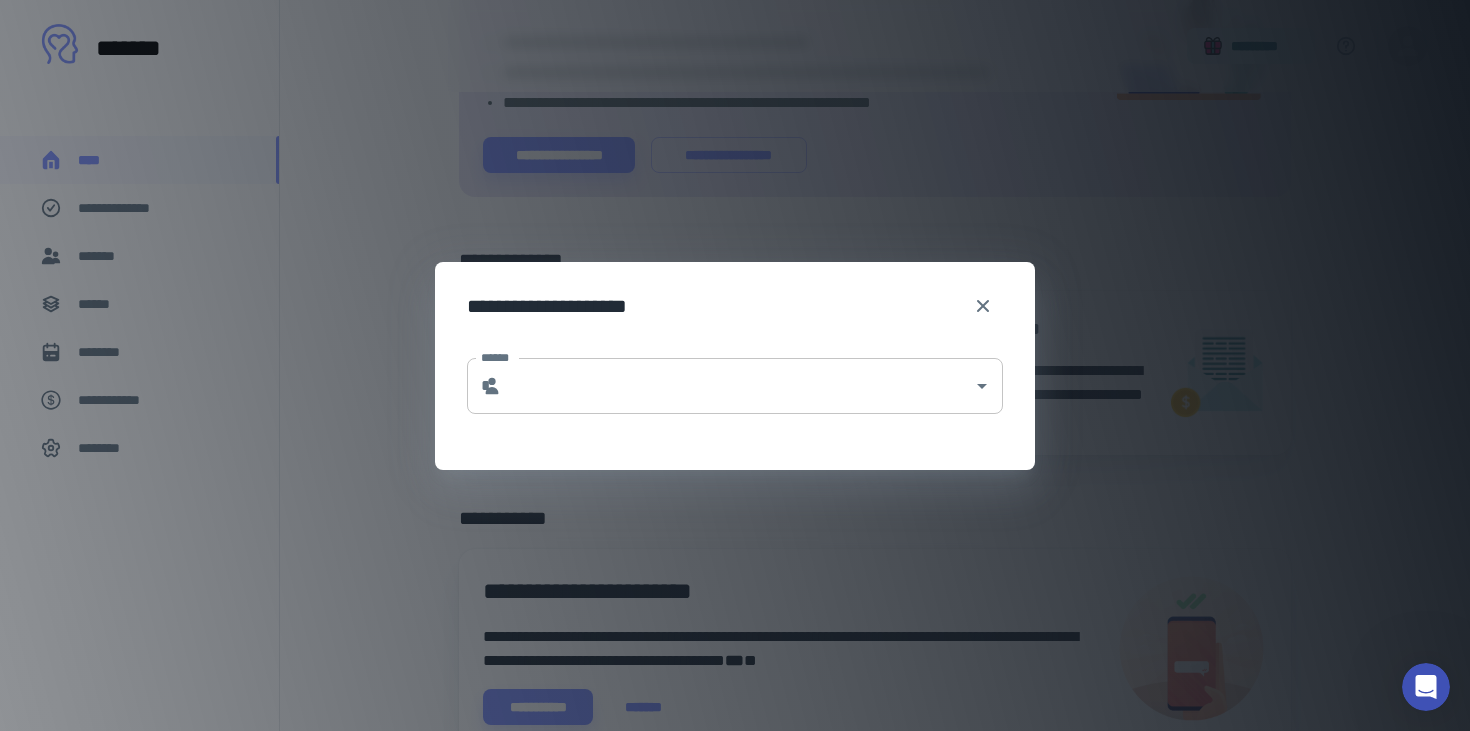 click on "******" at bounding box center [737, 386] 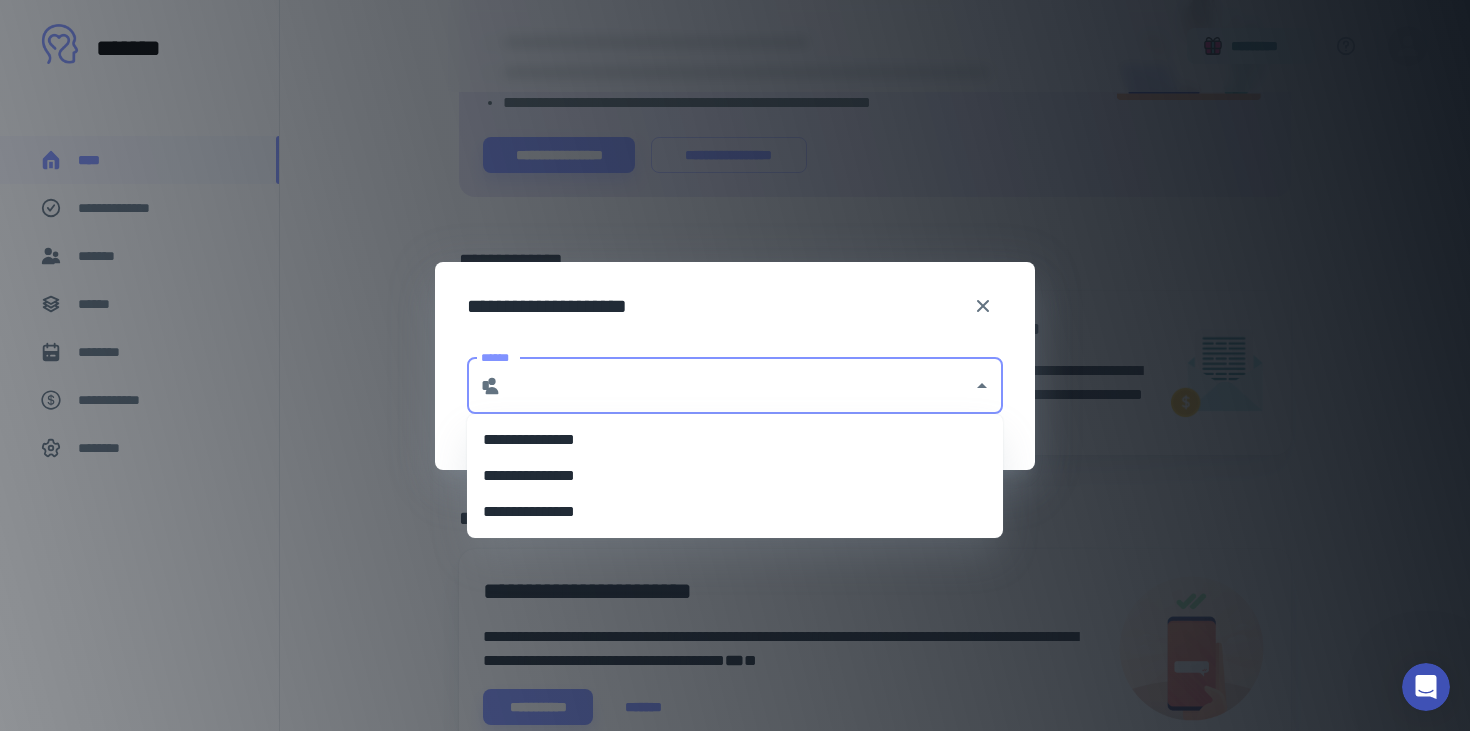 click on "**********" at bounding box center [735, 512] 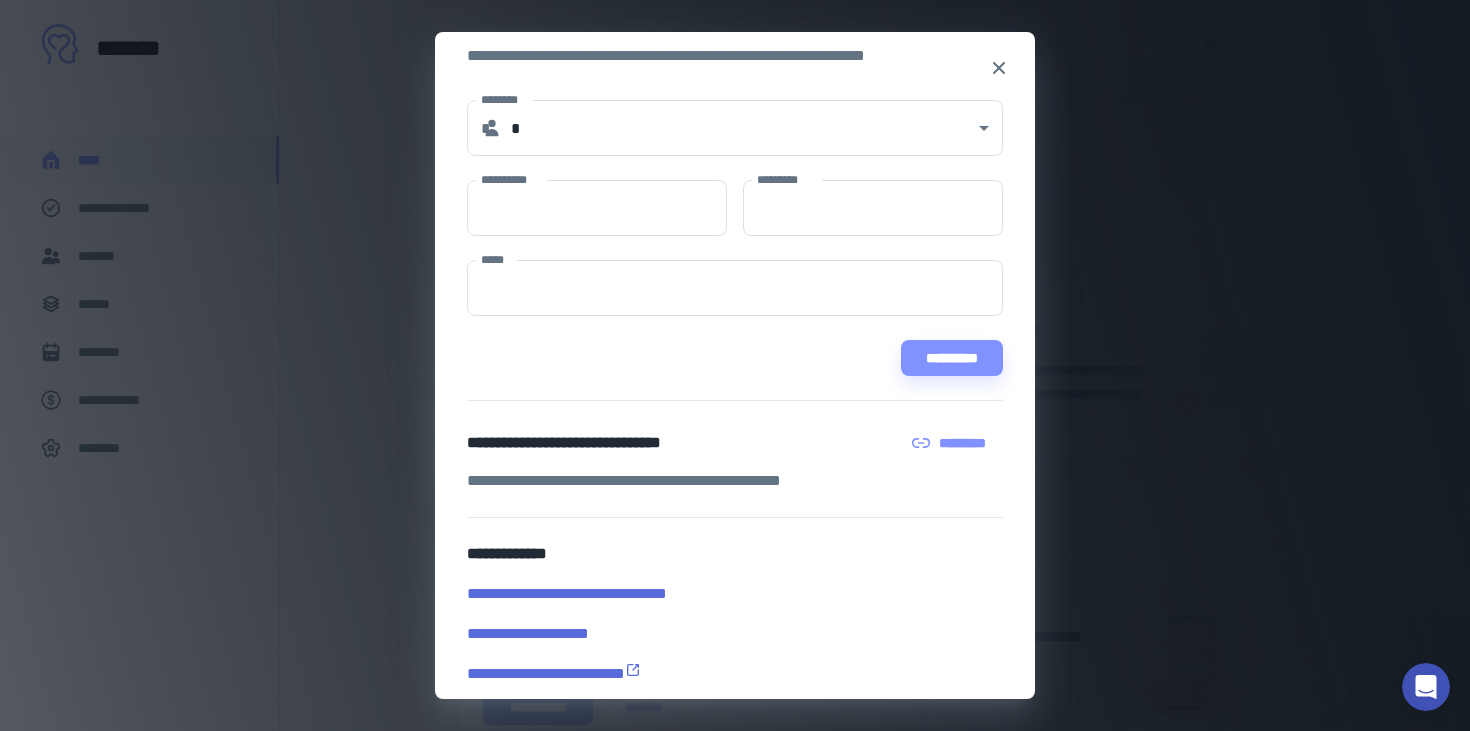 scroll, scrollTop: 83, scrollLeft: 0, axis: vertical 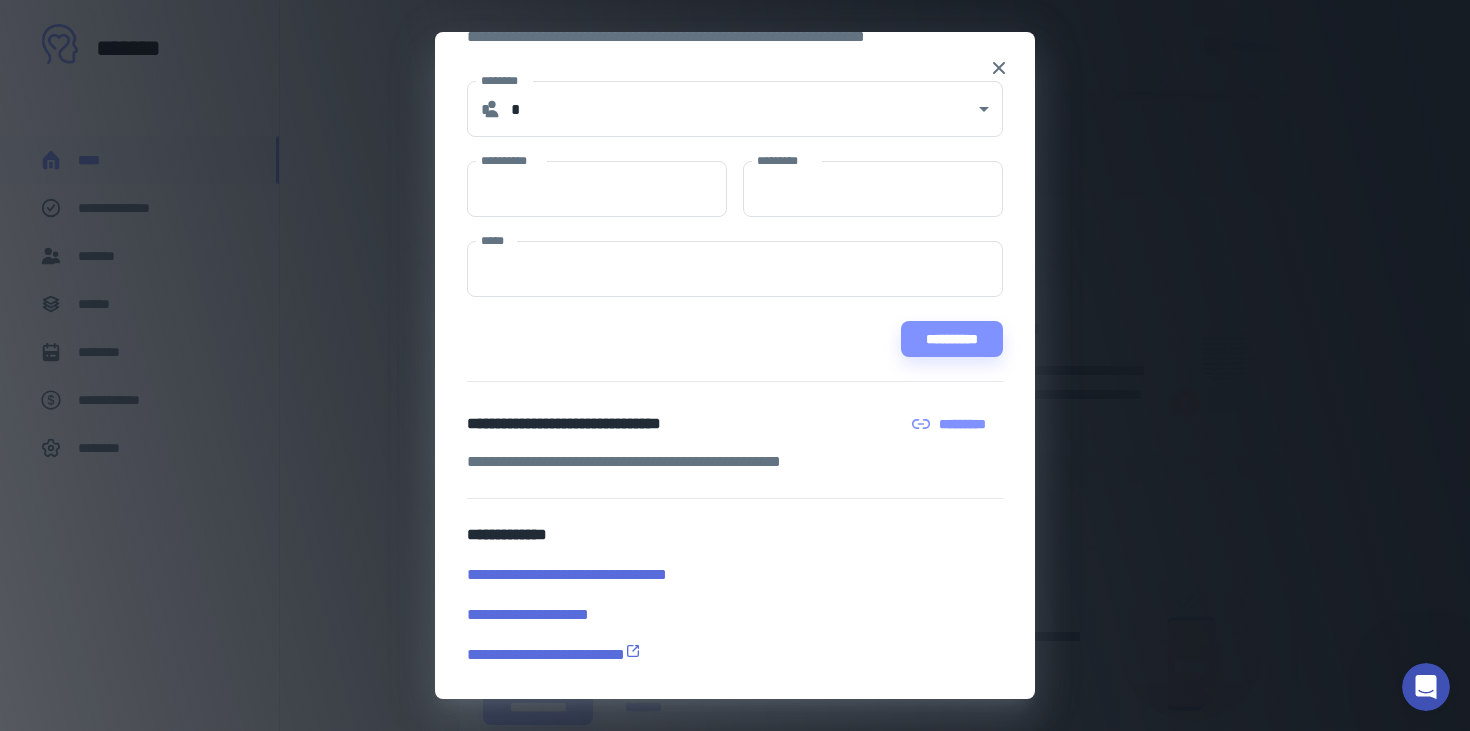 click on "**********" at bounding box center [735, 615] 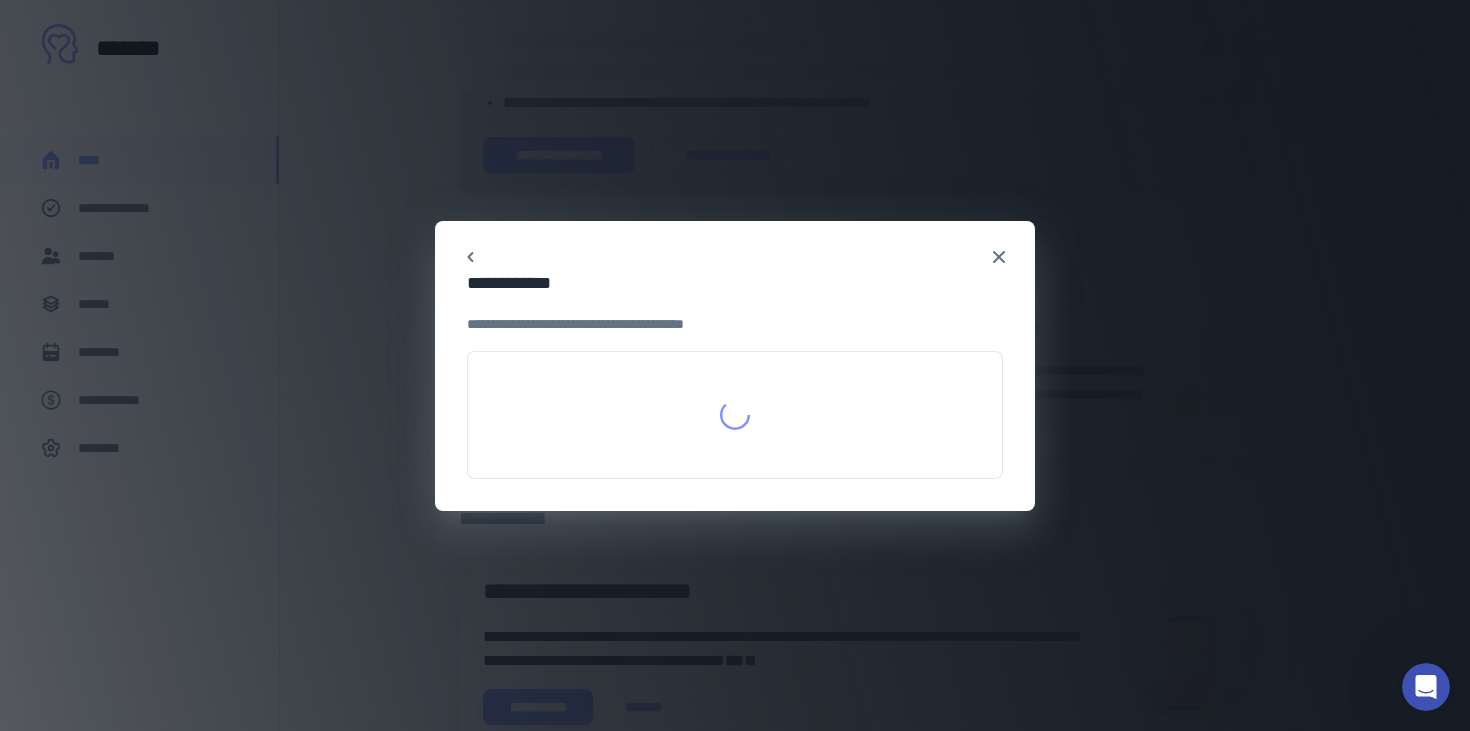 scroll, scrollTop: 0, scrollLeft: 0, axis: both 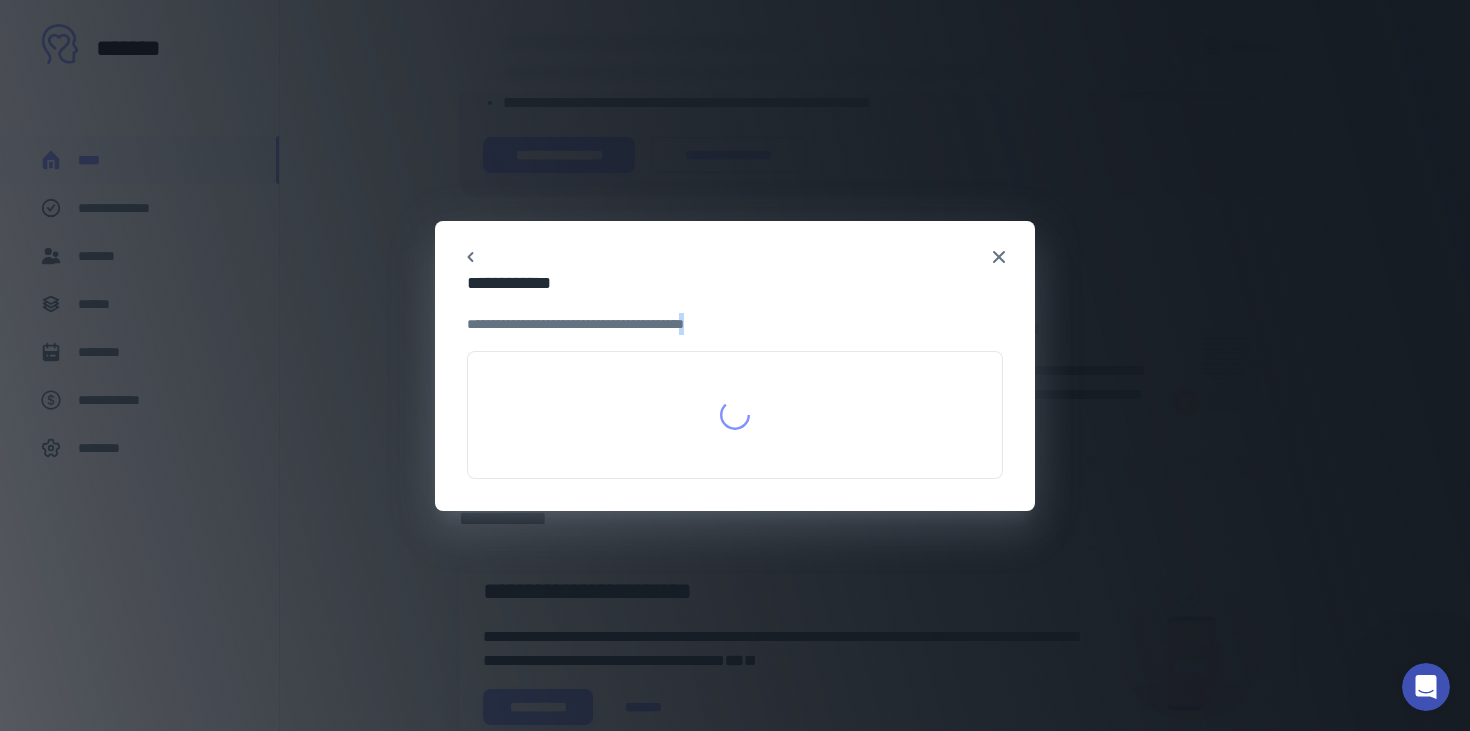 click on "**********" at bounding box center [735, 365] 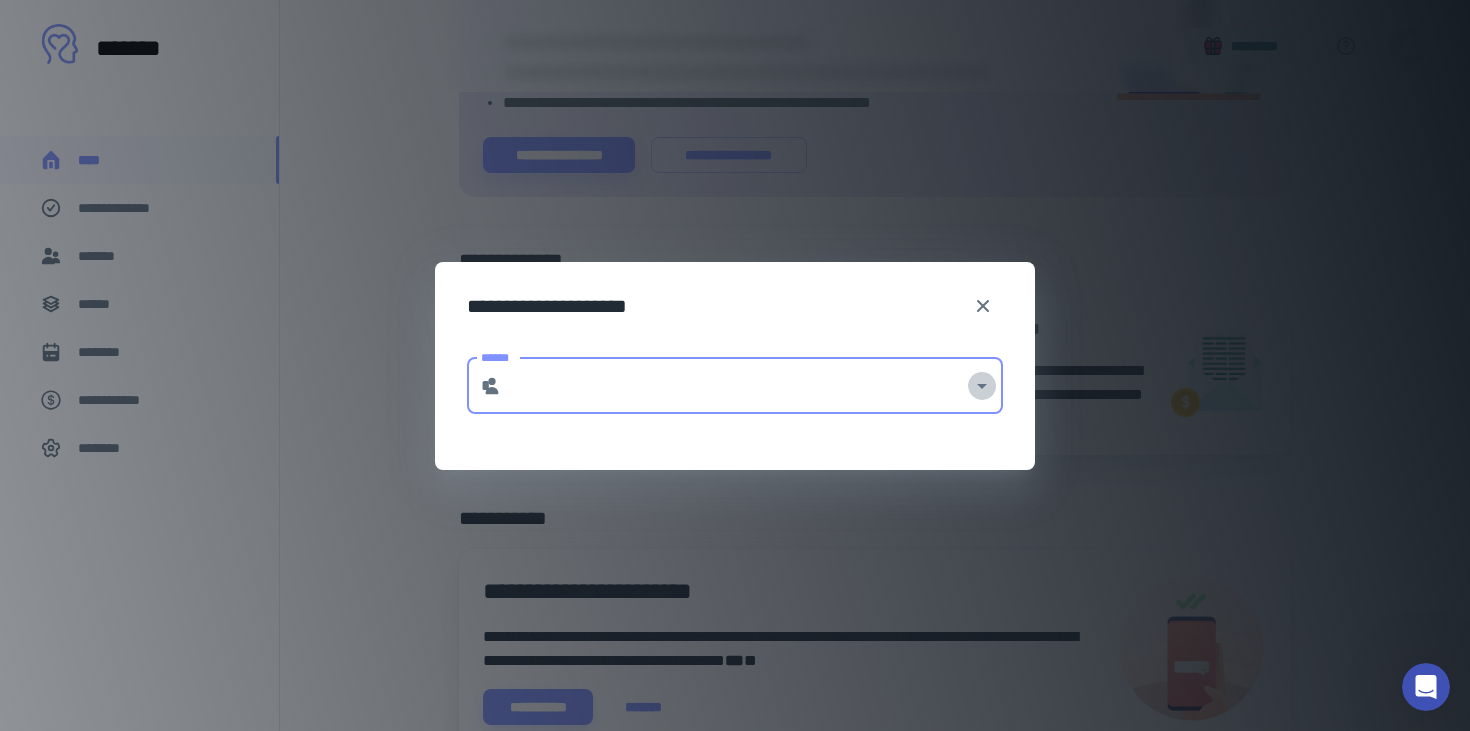 click 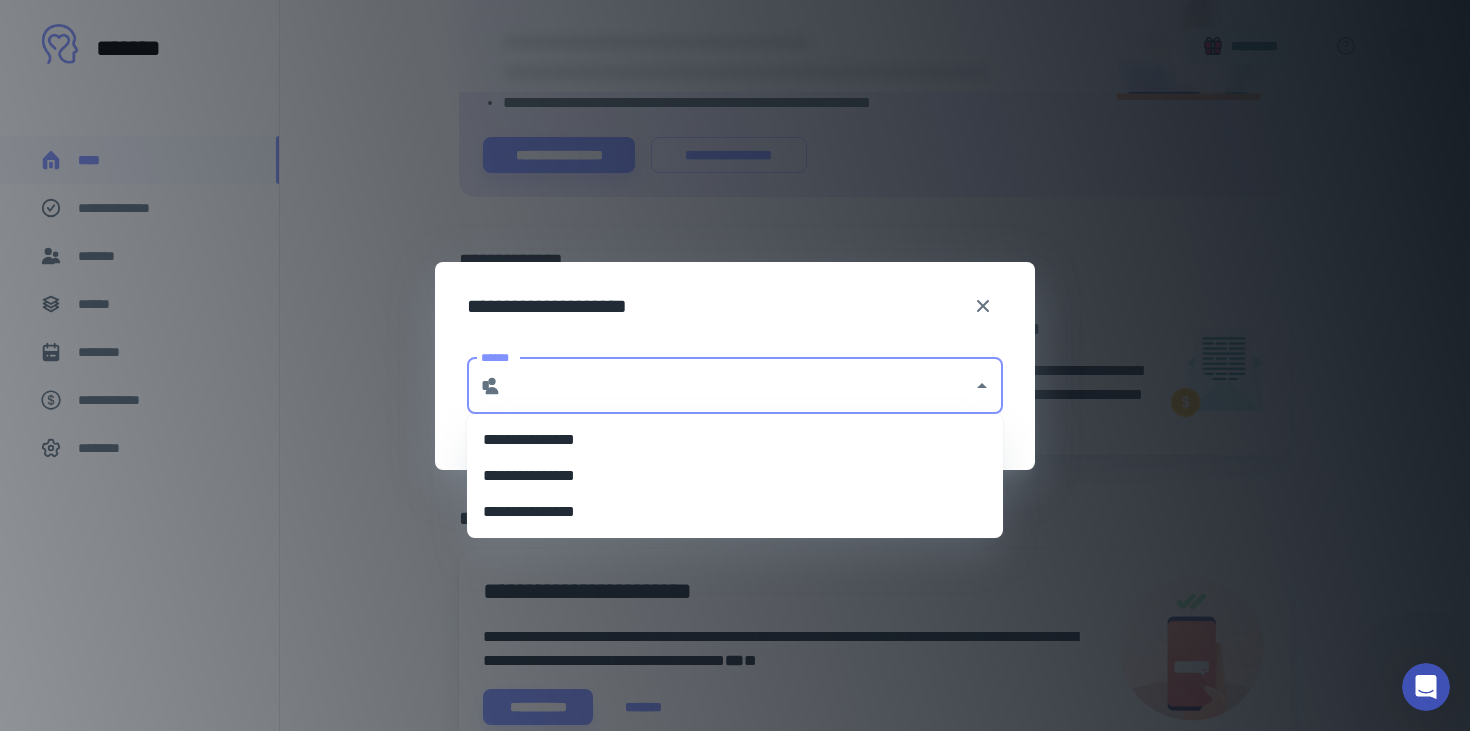 click on "**********" at bounding box center [735, 512] 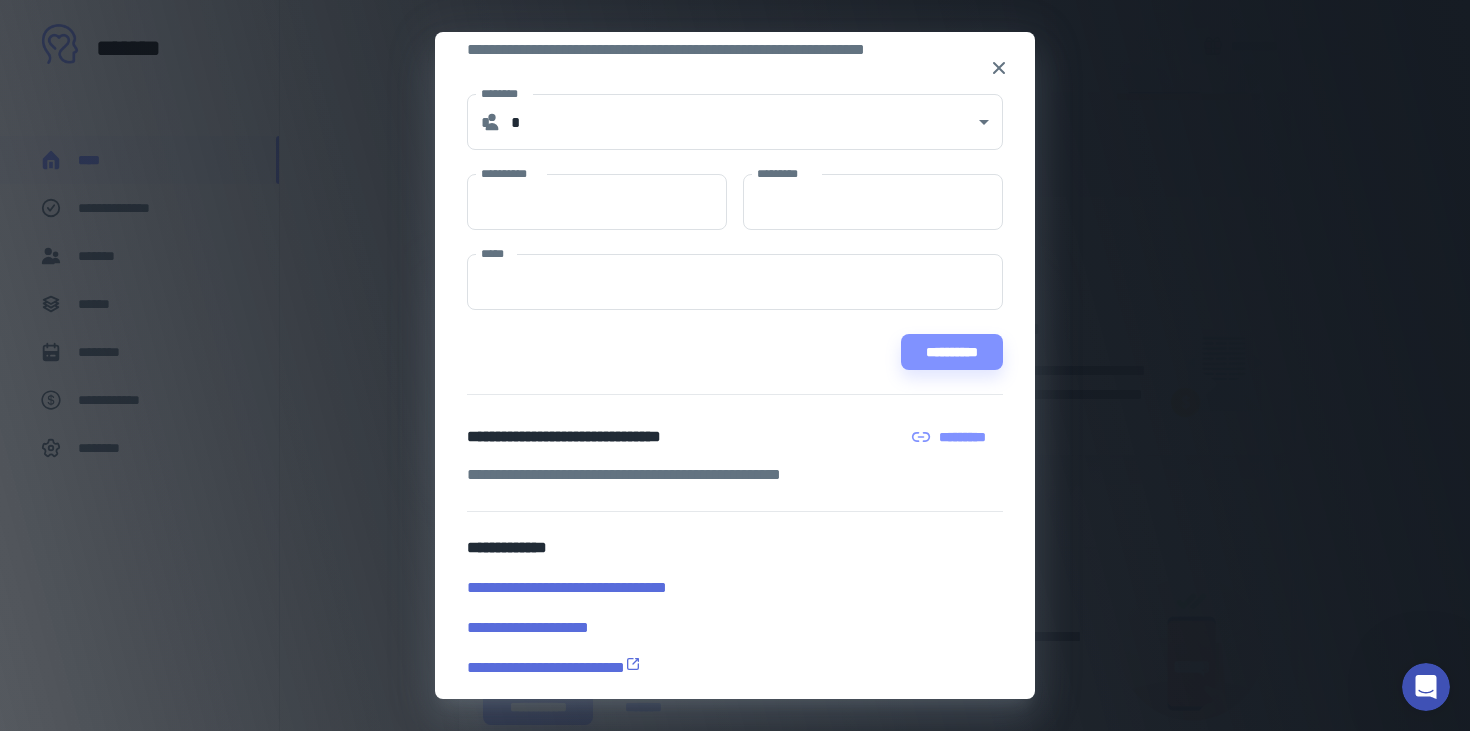 scroll, scrollTop: 79, scrollLeft: 0, axis: vertical 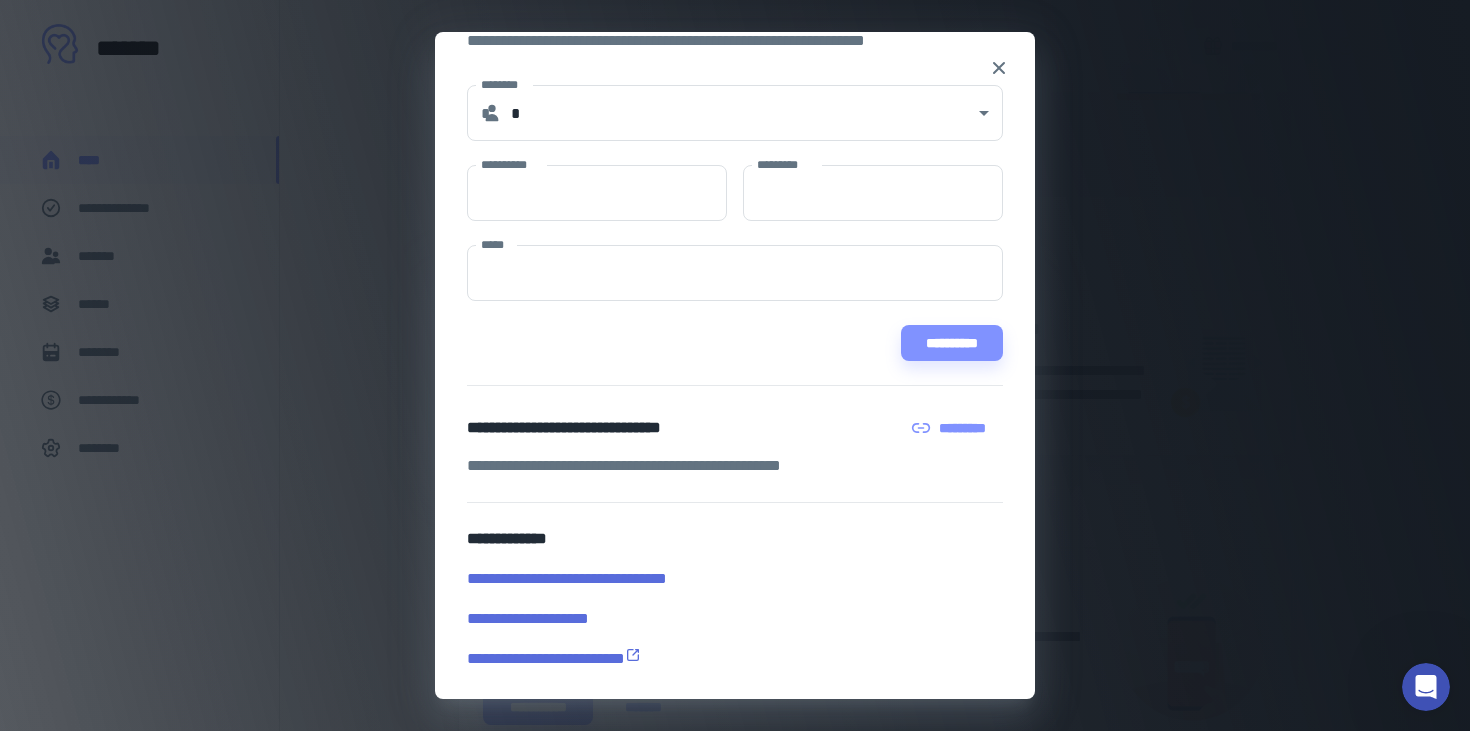 click on "**********" at bounding box center (735, 619) 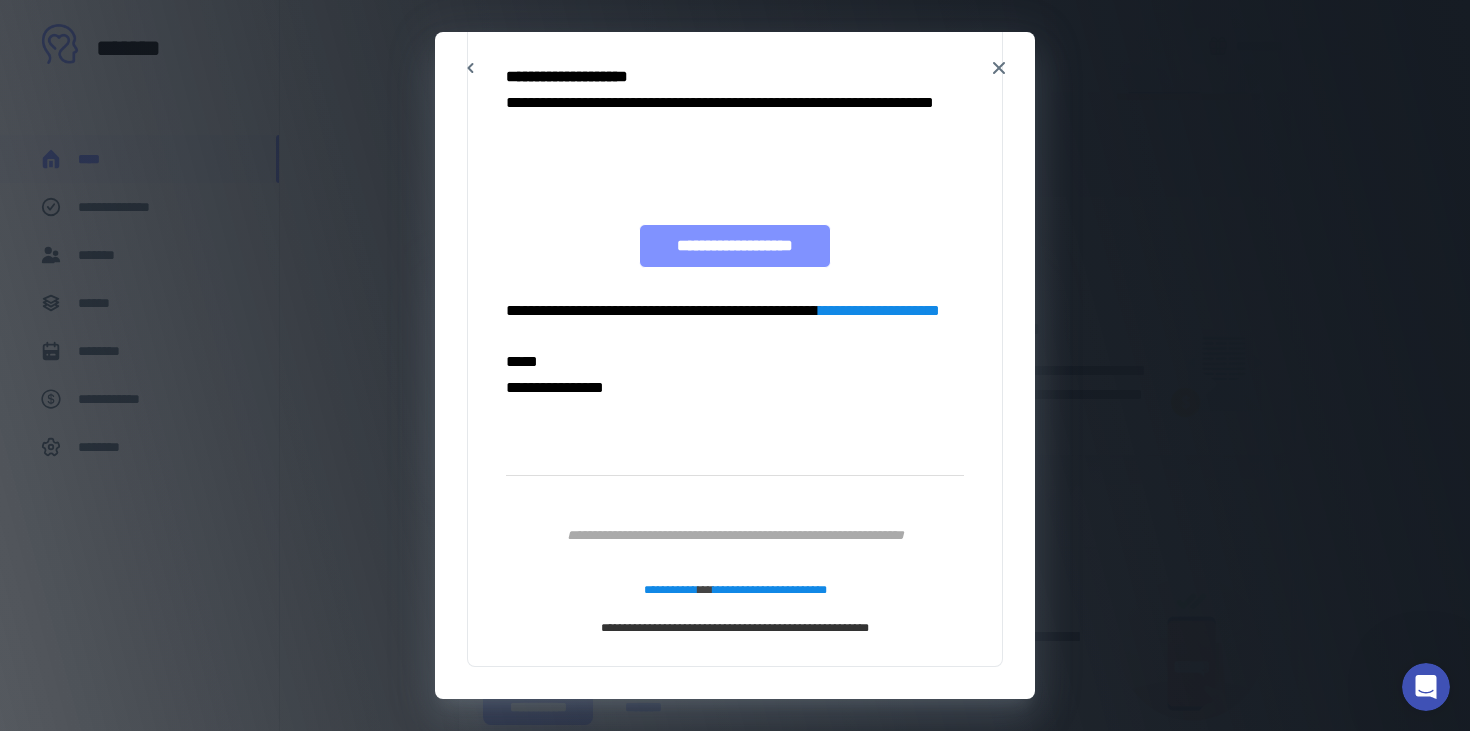 scroll, scrollTop: 0, scrollLeft: 0, axis: both 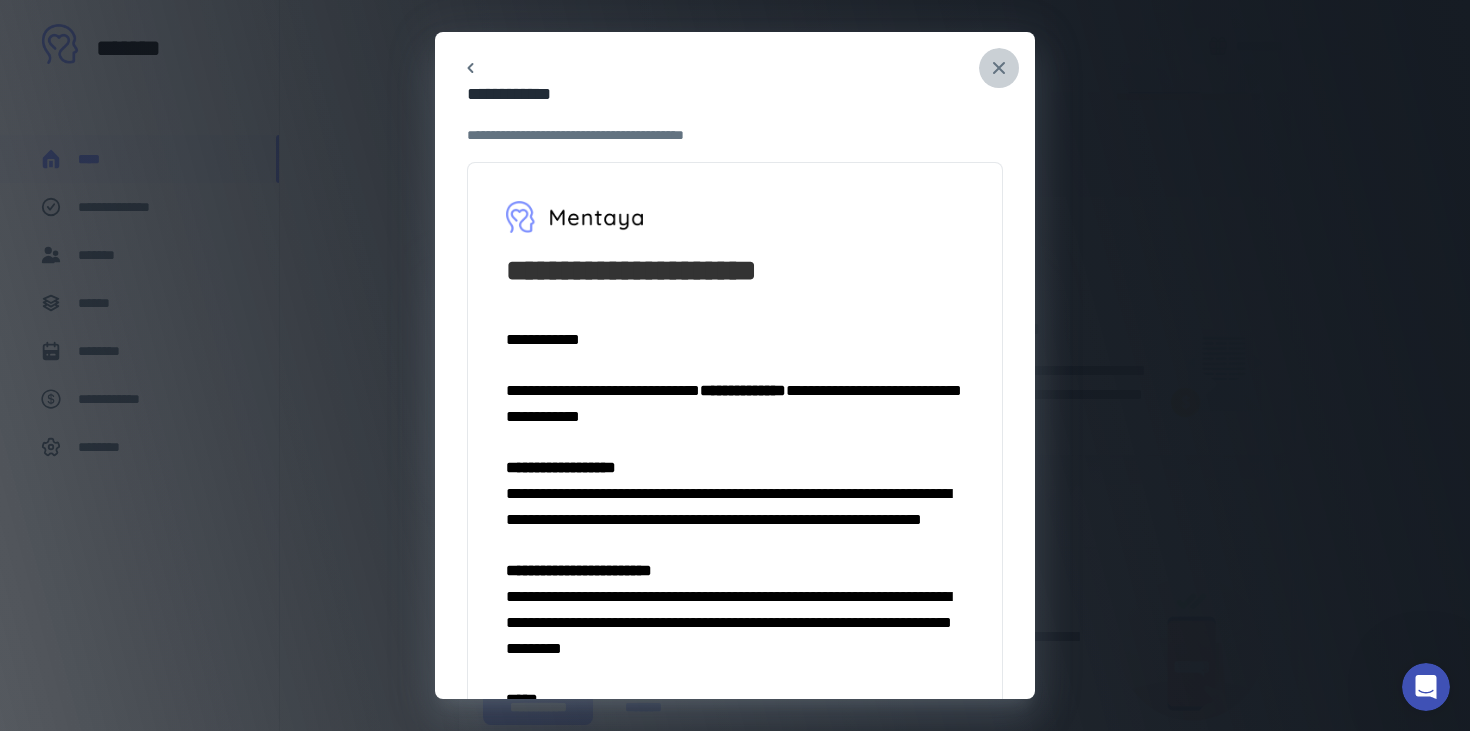 click 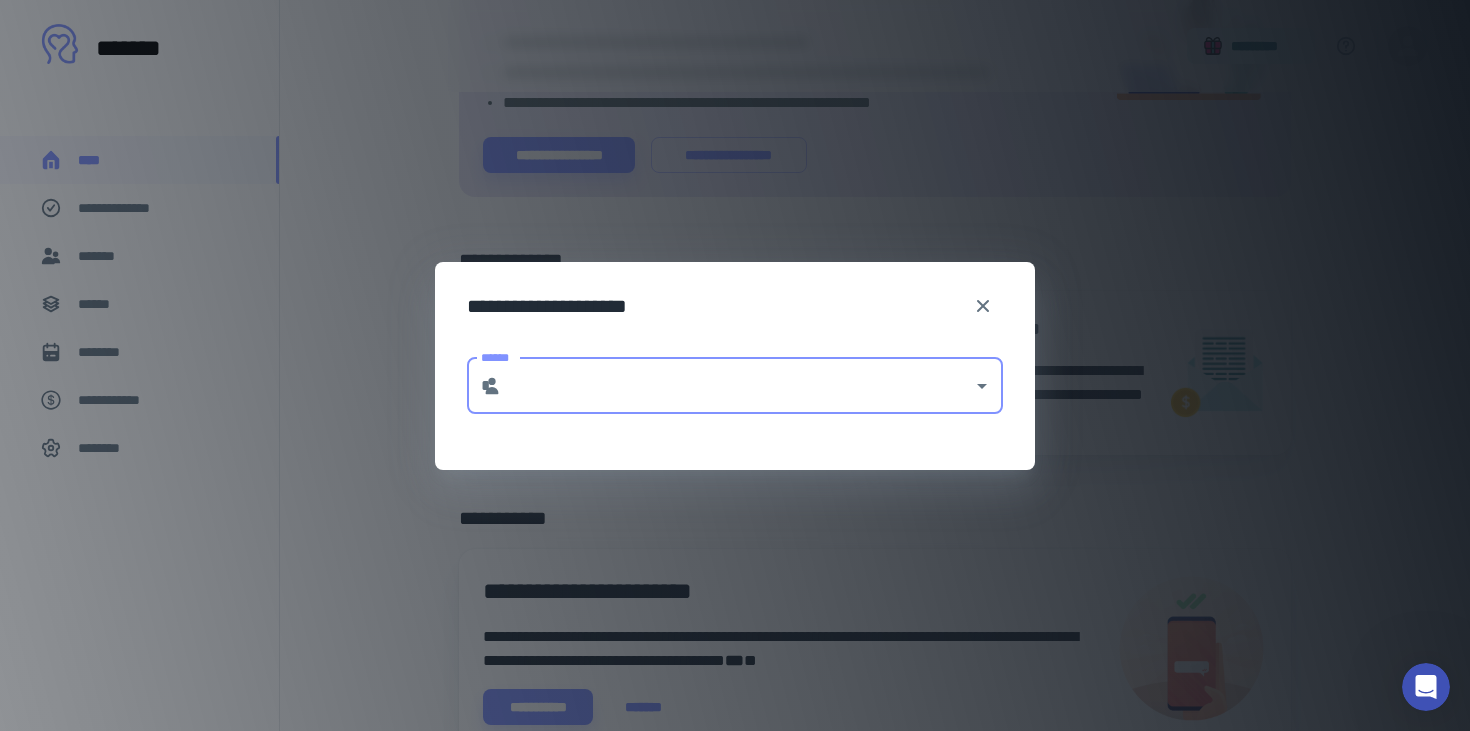 click on "******" at bounding box center (737, 386) 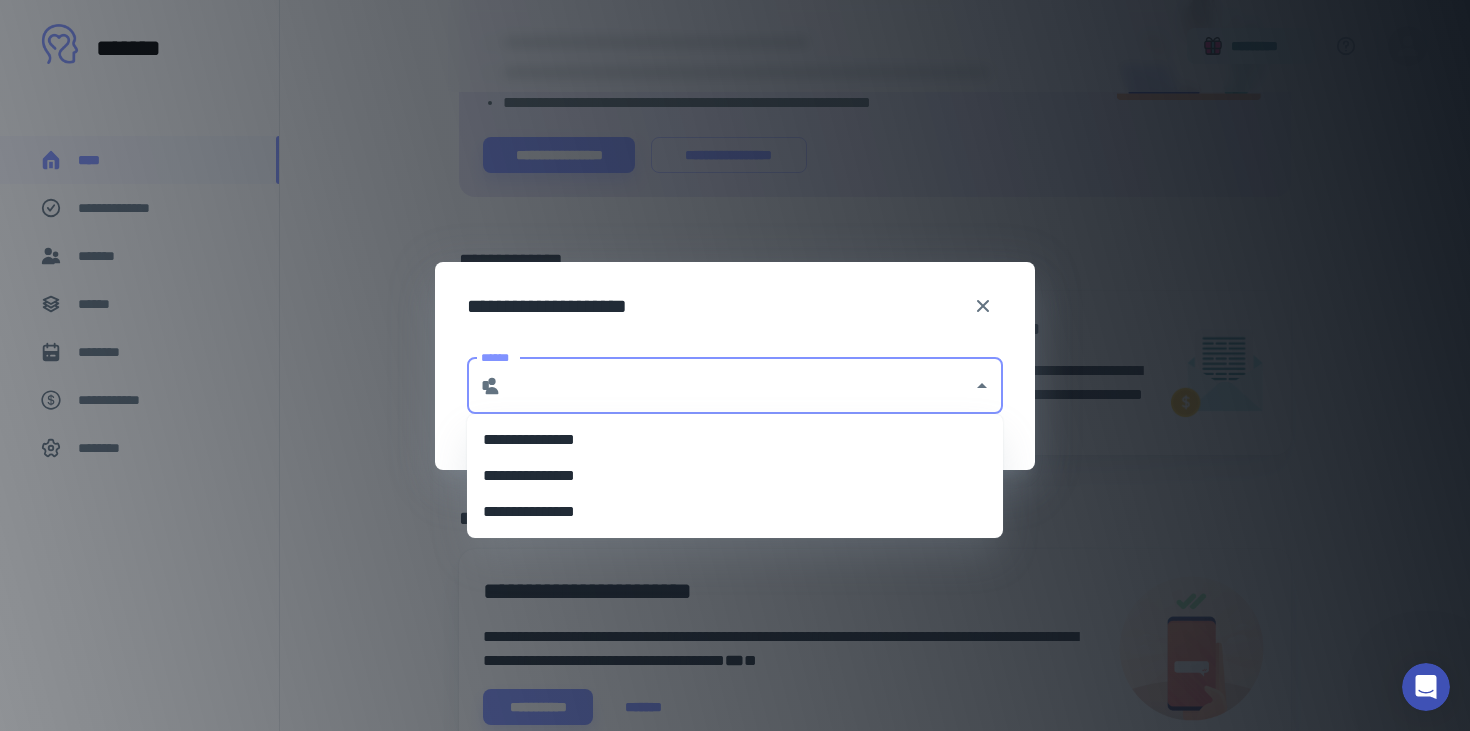 click on "**********" at bounding box center (735, 512) 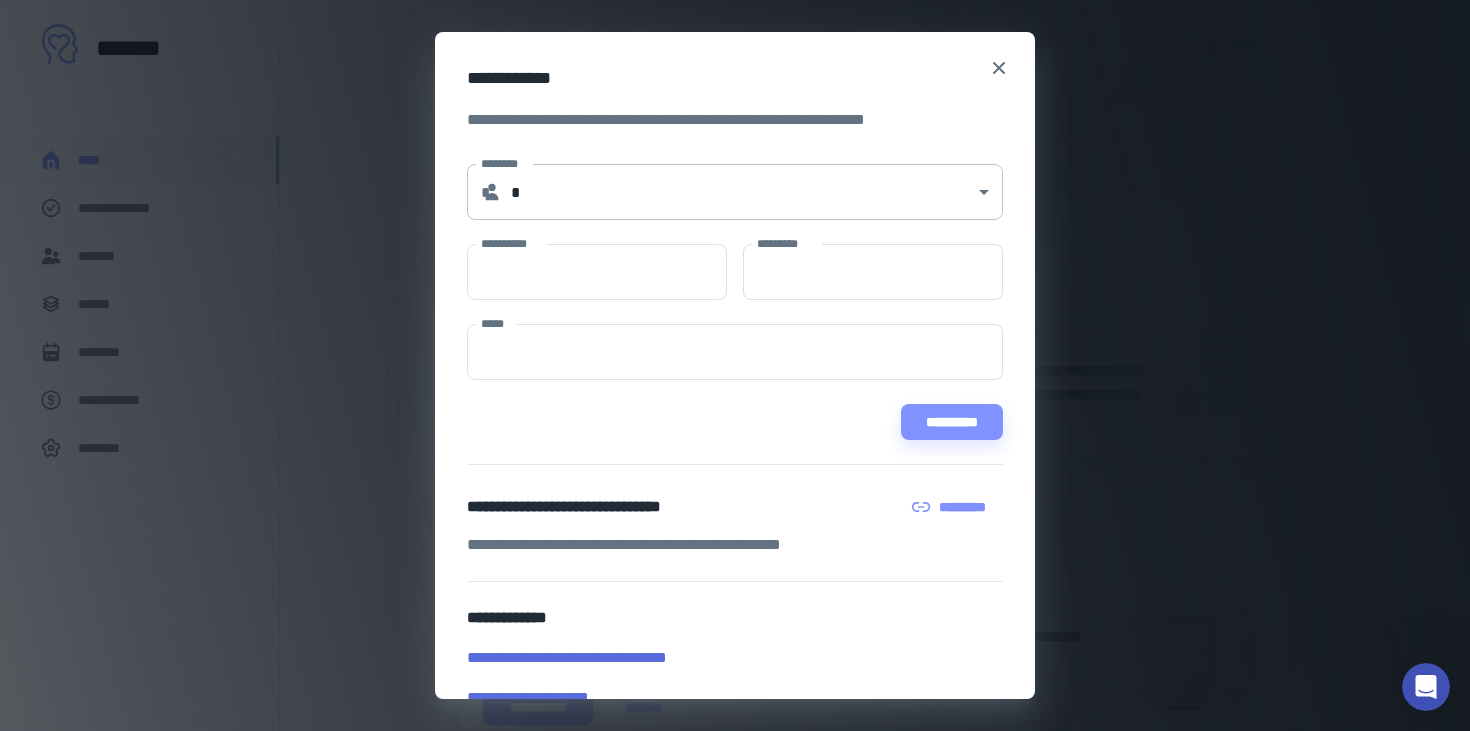 click on "**********" at bounding box center [735, 92] 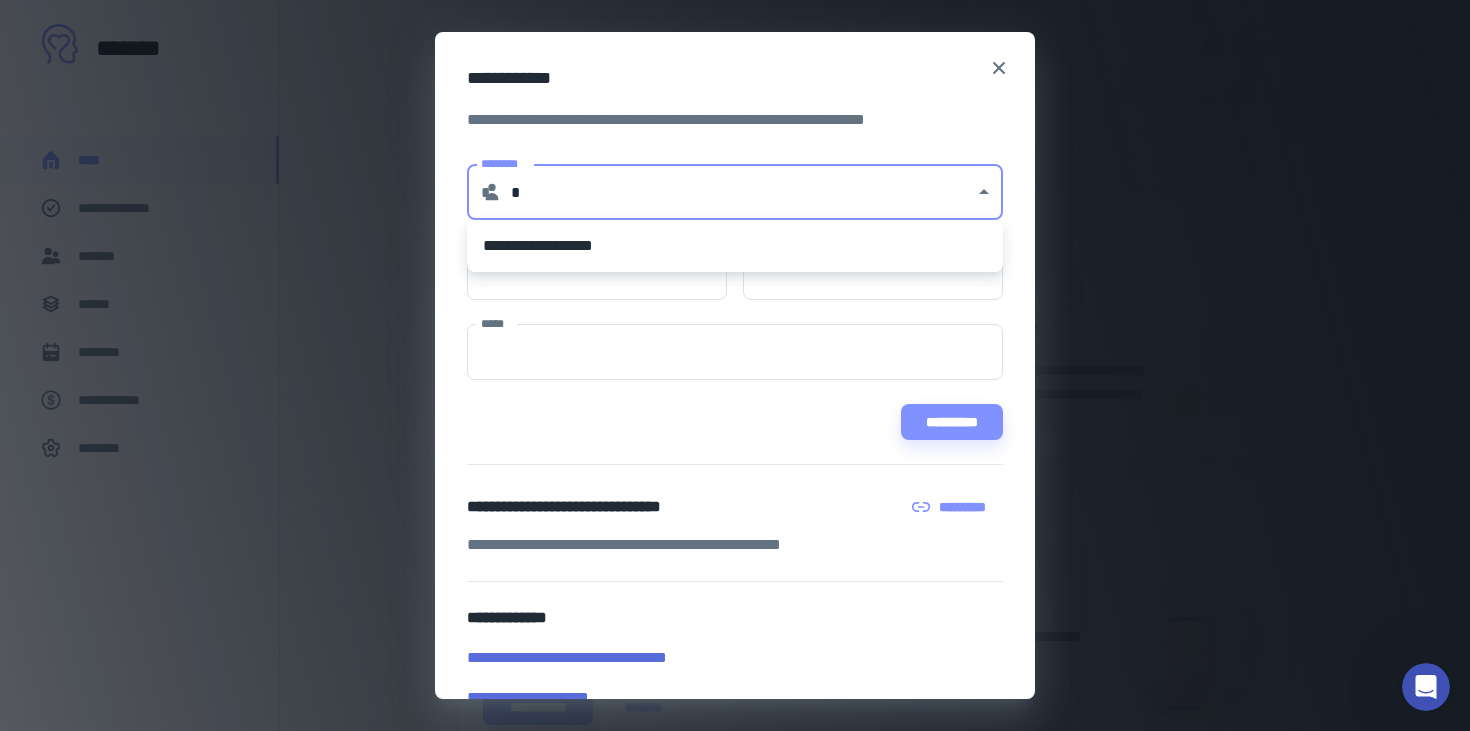 click on "**********" at bounding box center [735, 246] 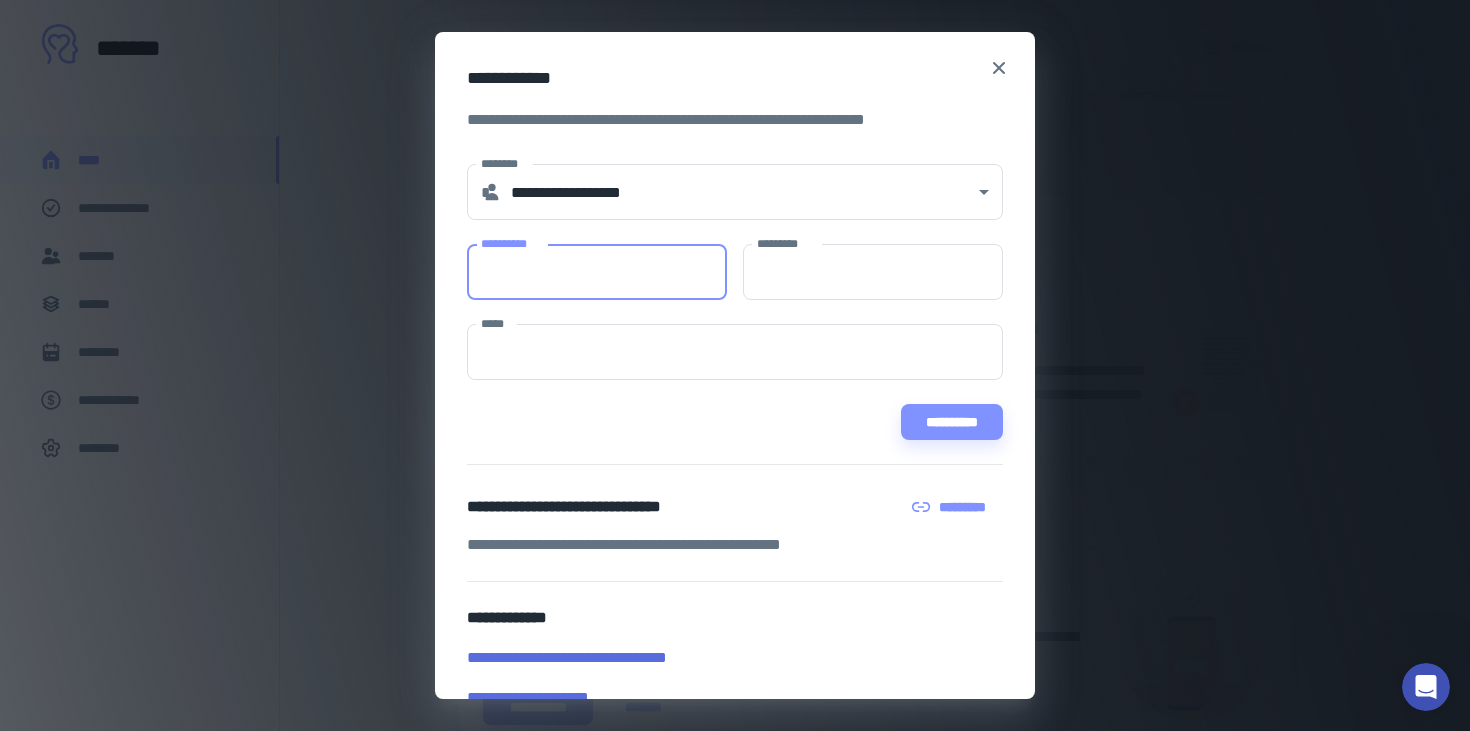 click on "**********" at bounding box center (597, 272) 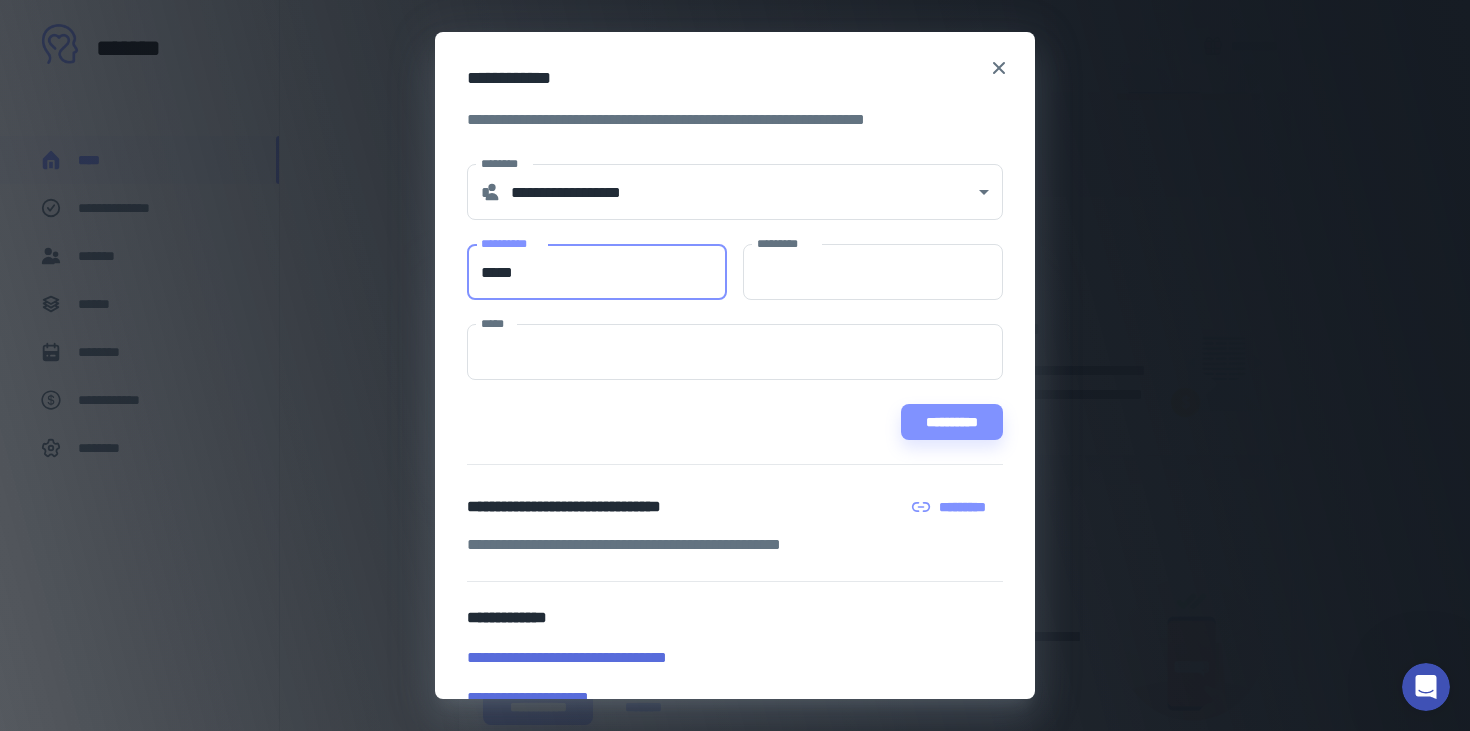 type on "*****" 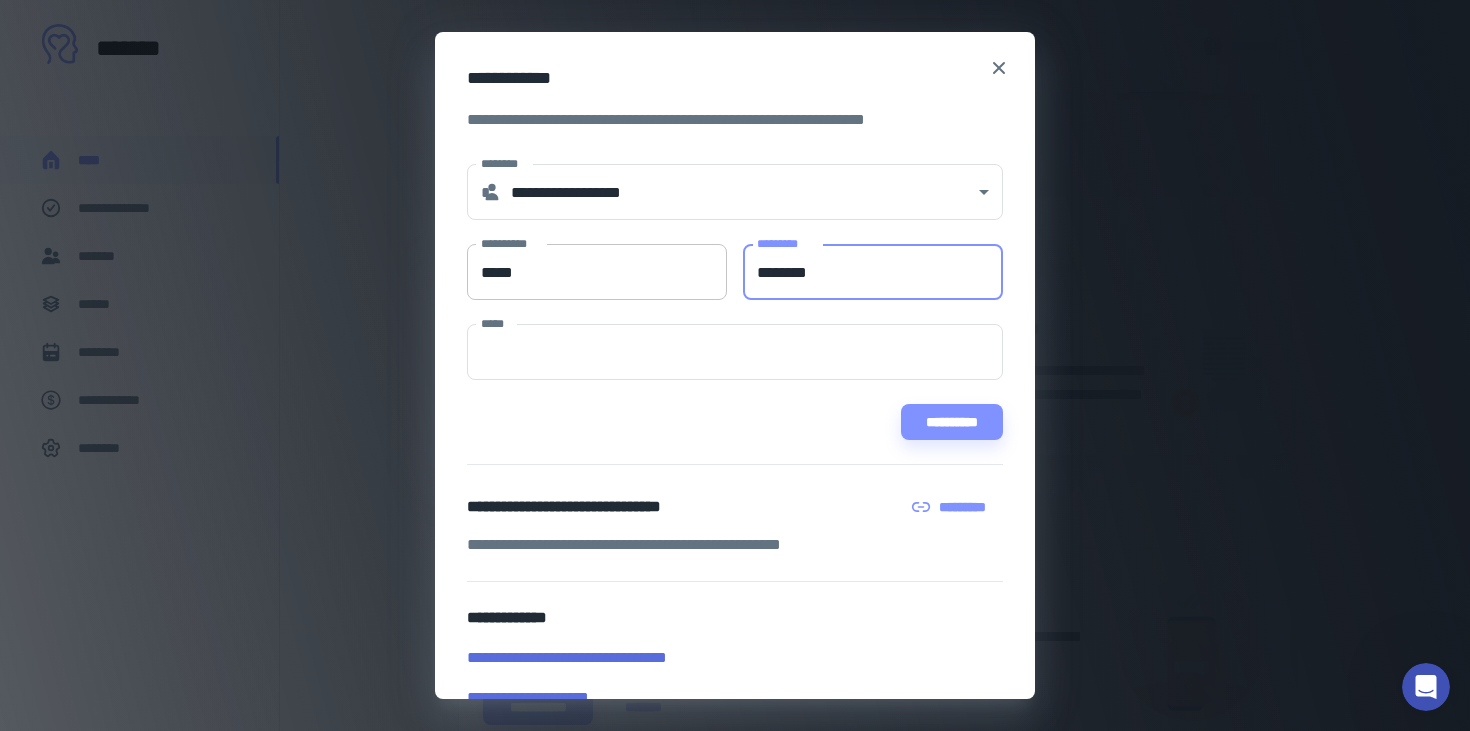 type on "********" 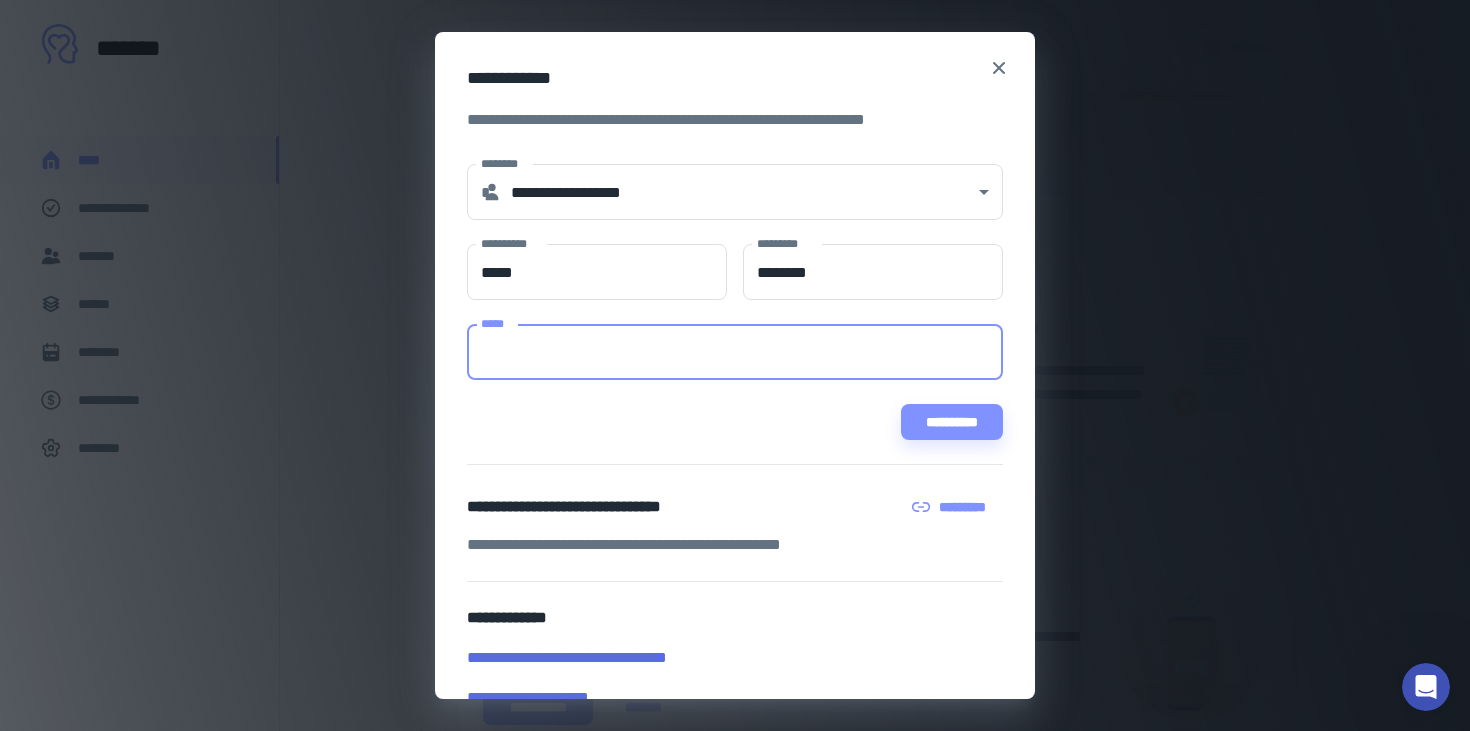 paste on "**********" 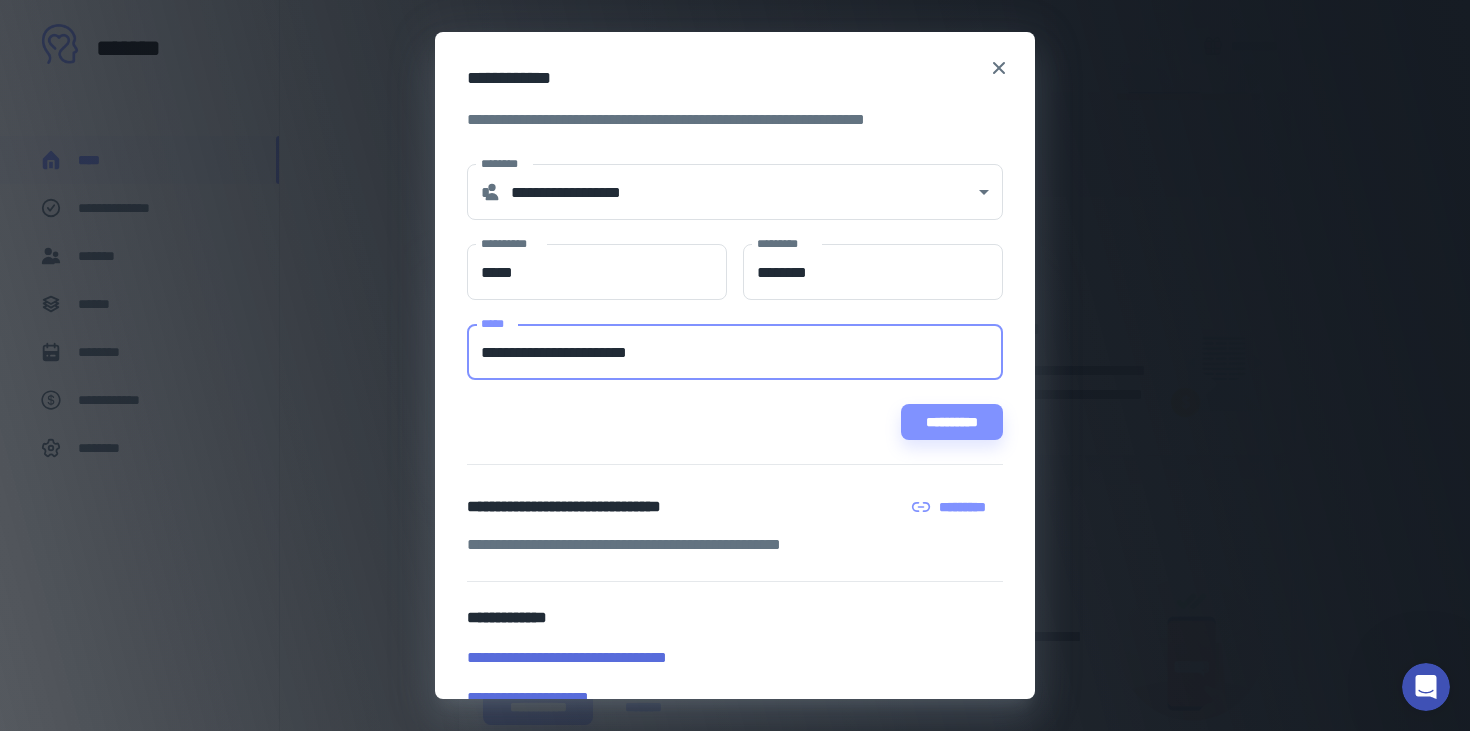 type on "**********" 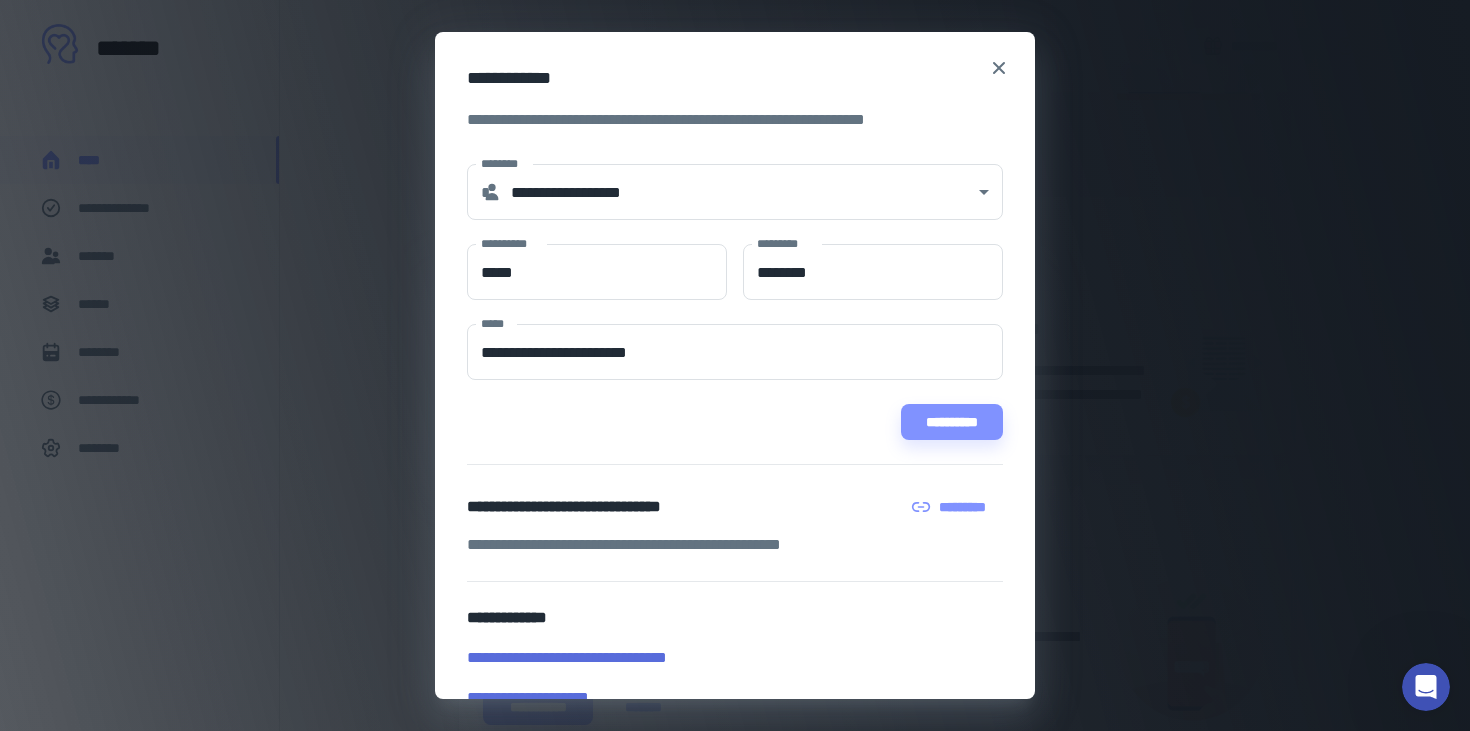 click on "**********" at bounding box center [735, 422] 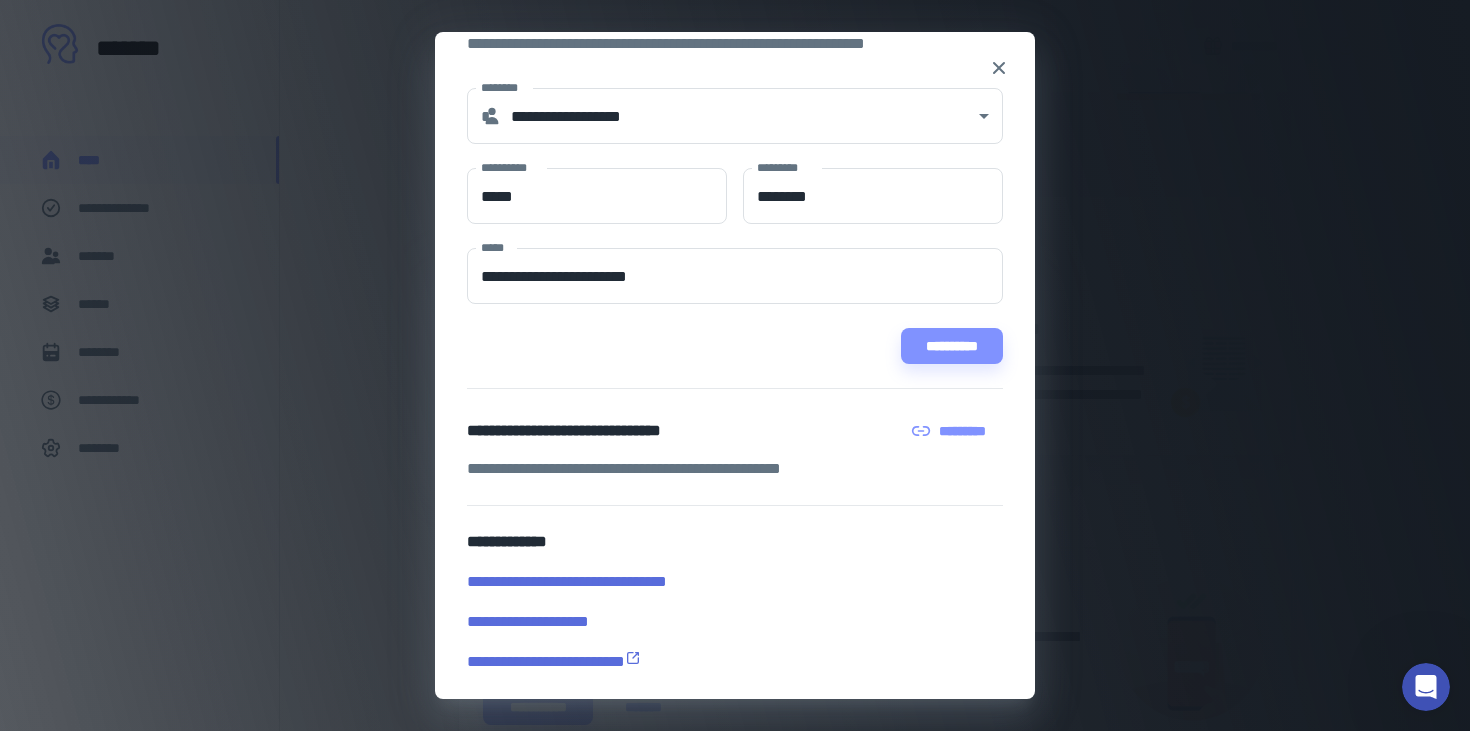 scroll, scrollTop: 83, scrollLeft: 0, axis: vertical 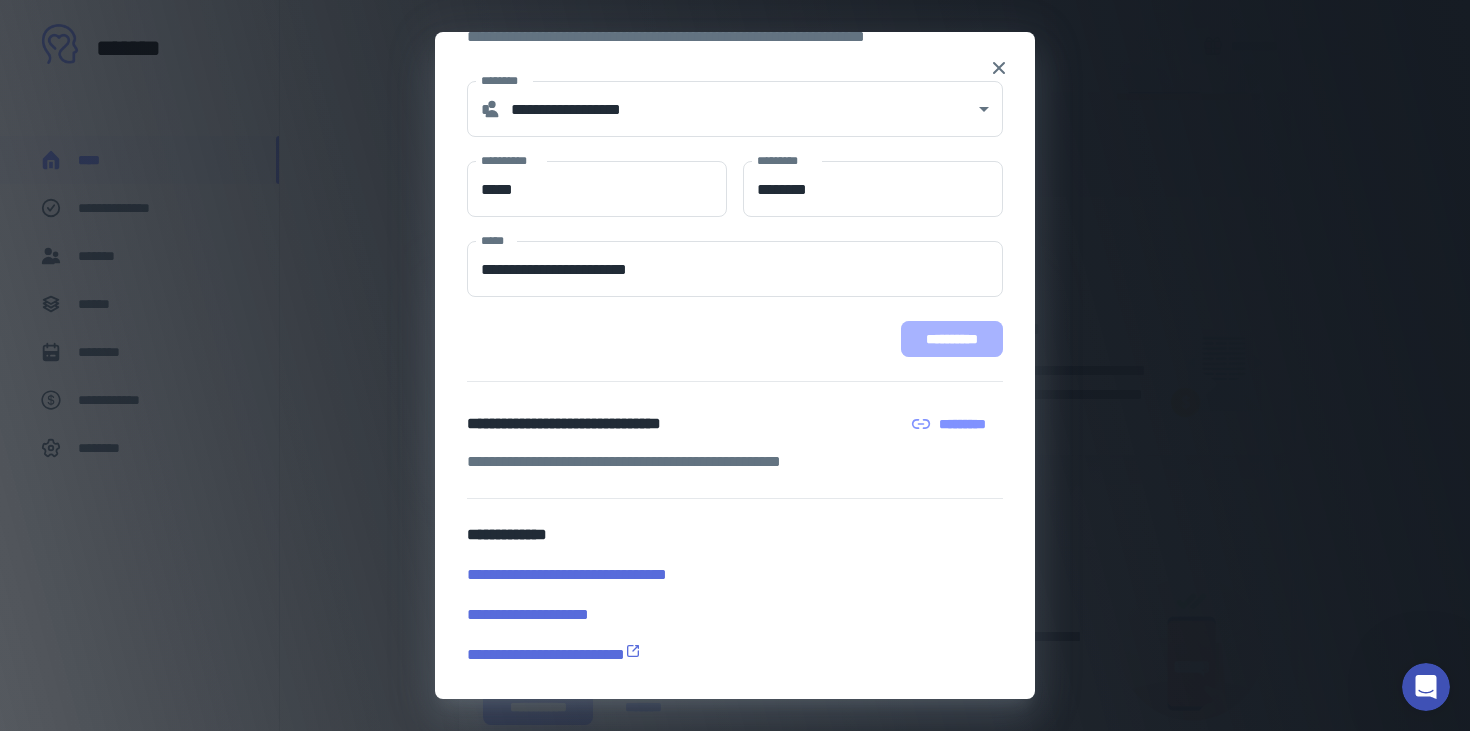 click on "**********" at bounding box center [952, 339] 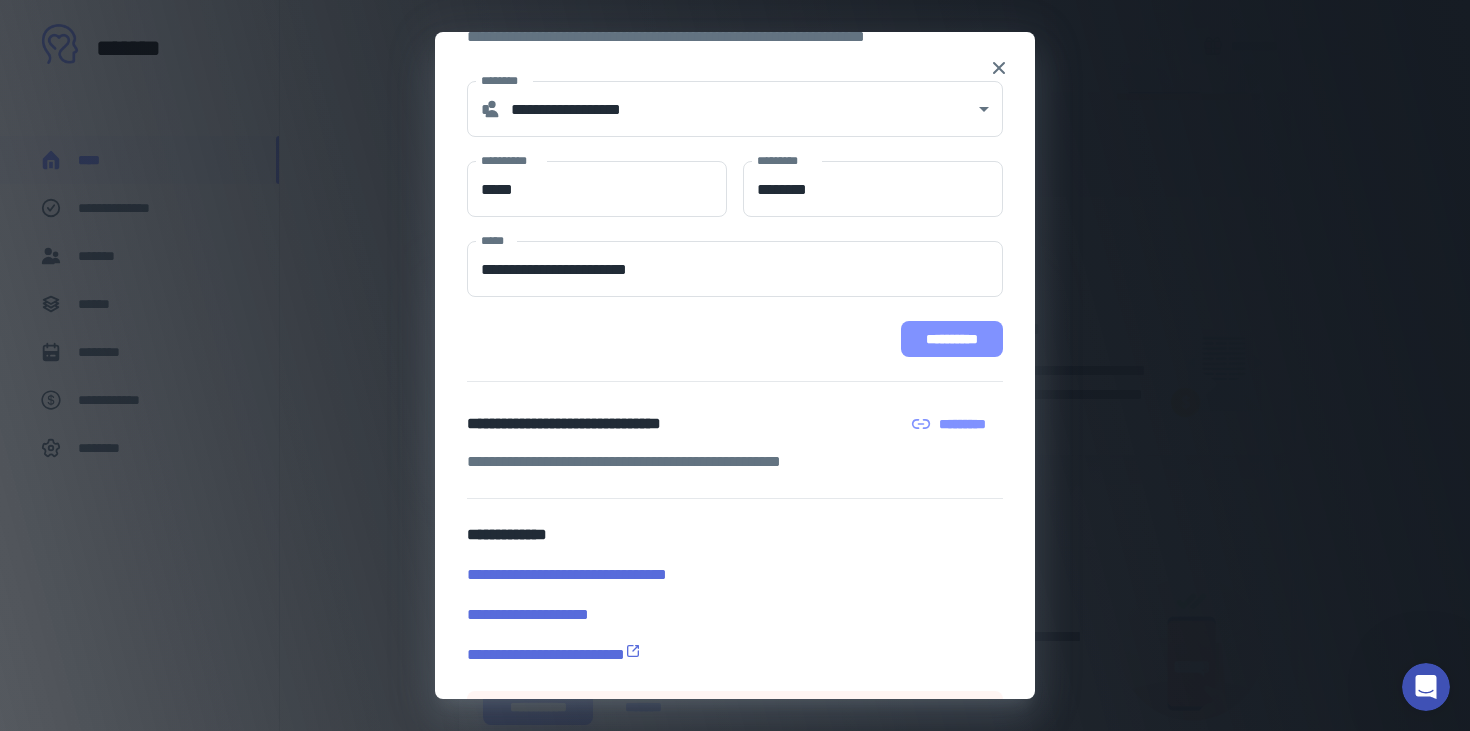 click on "**********" at bounding box center (952, 339) 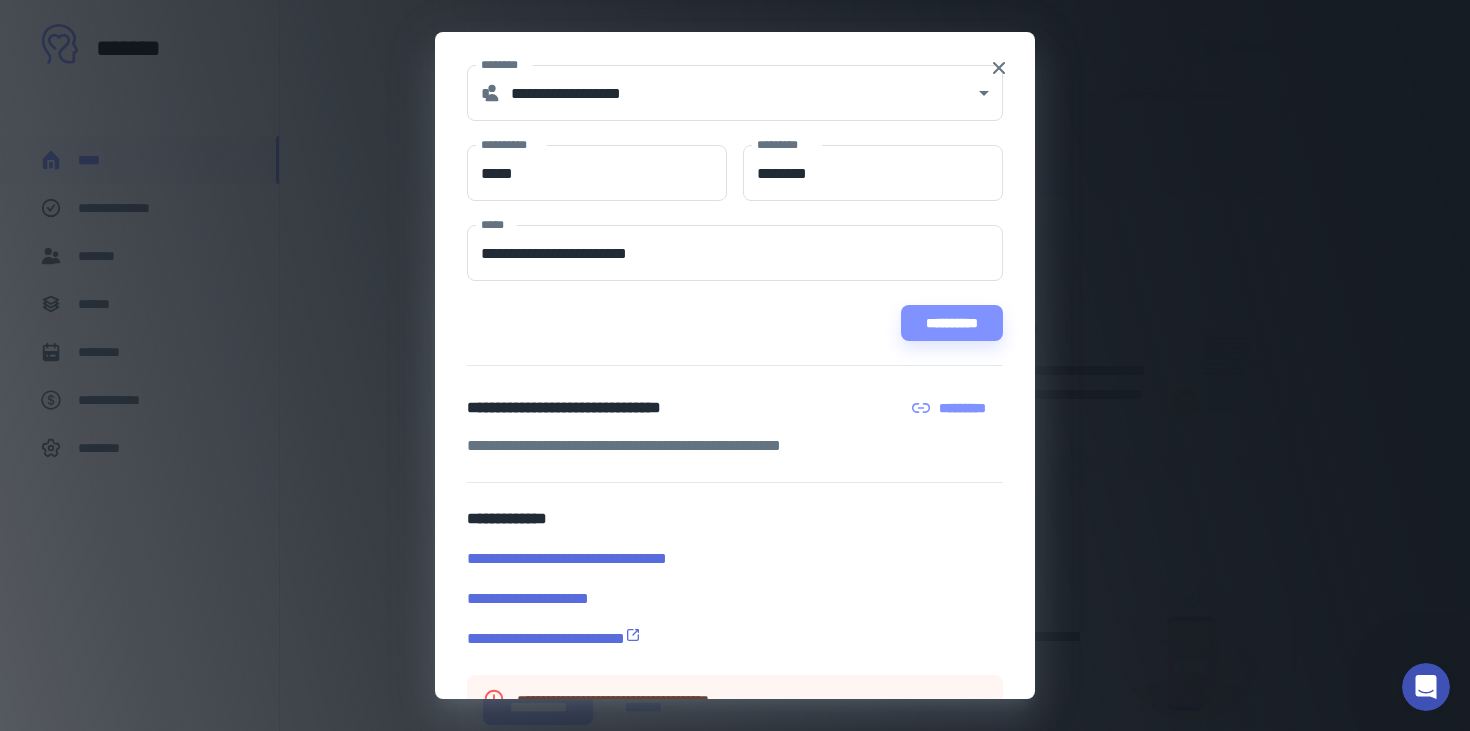 scroll, scrollTop: 157, scrollLeft: 0, axis: vertical 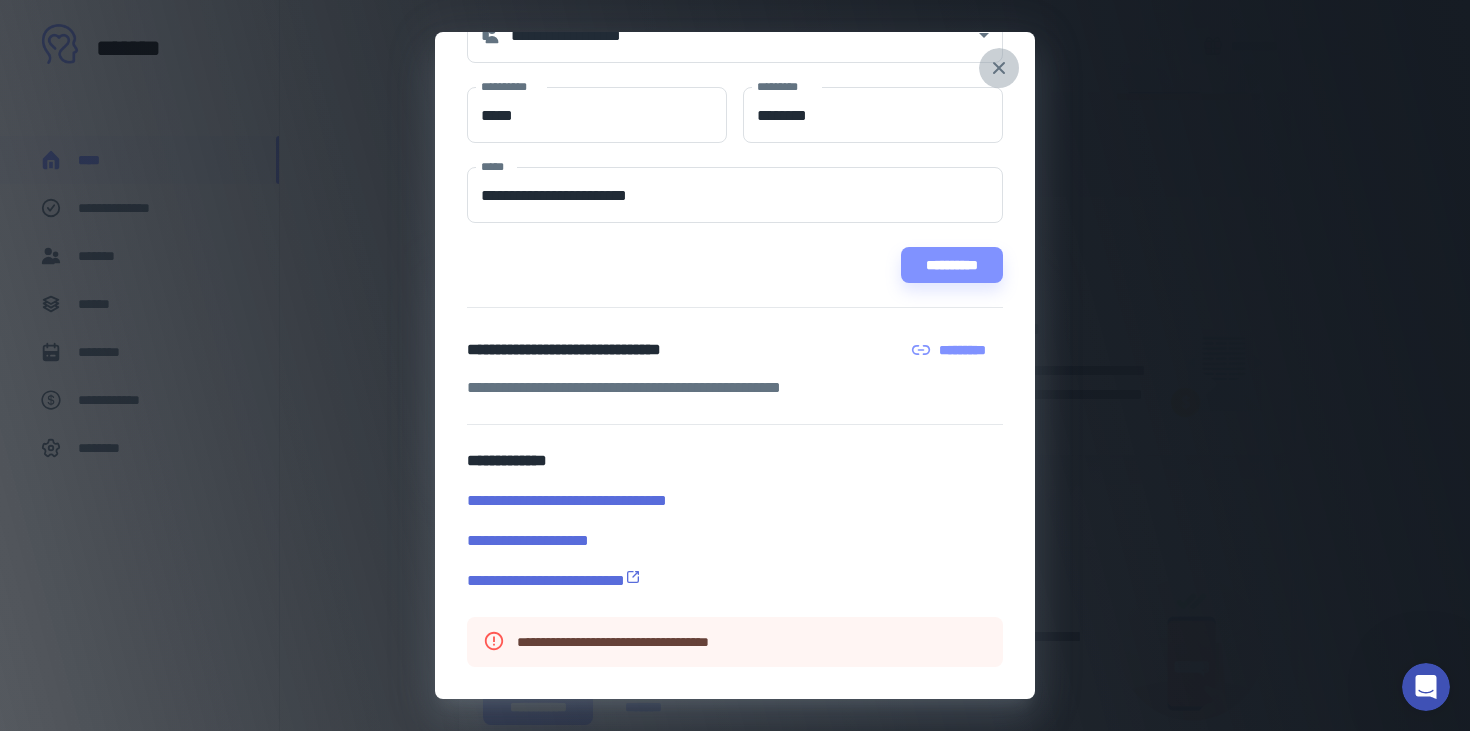 click 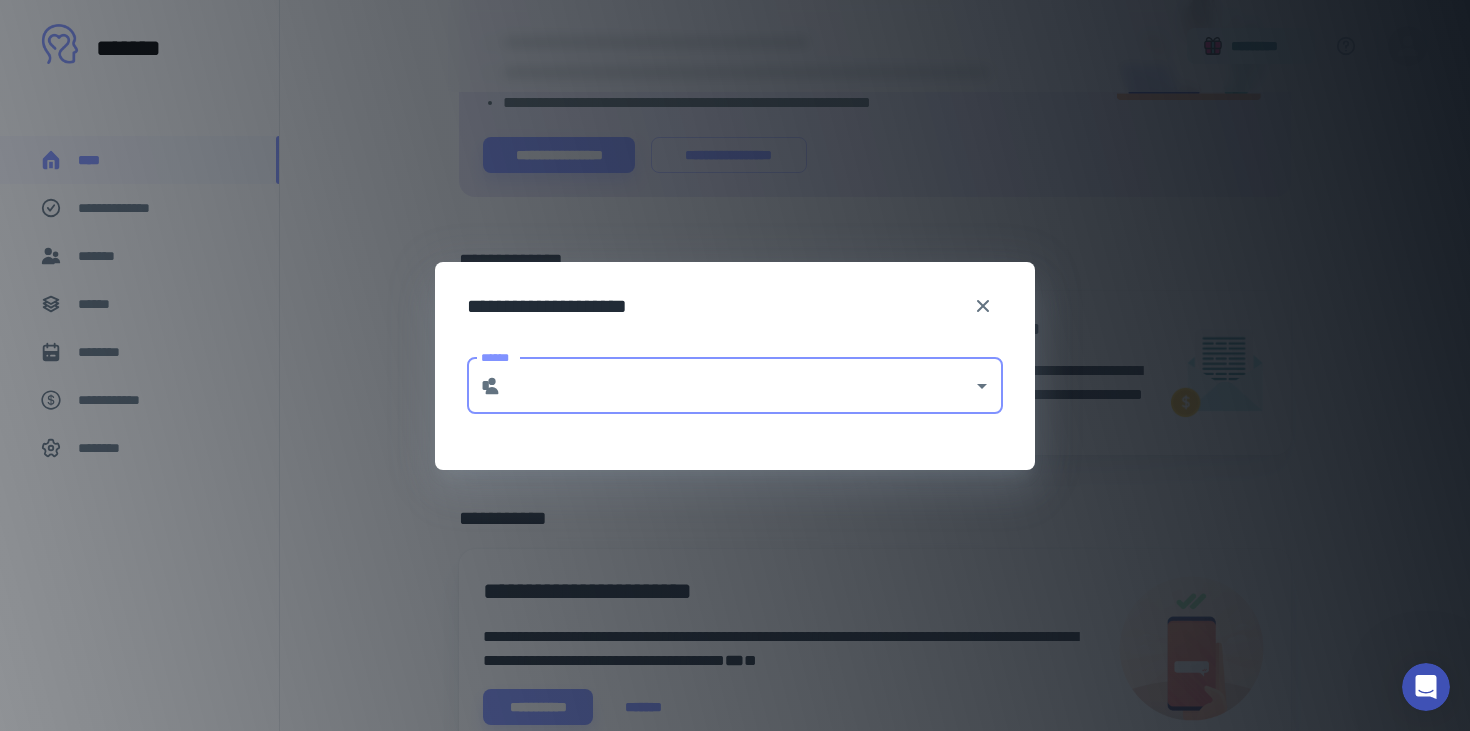 click on "******" at bounding box center (737, 386) 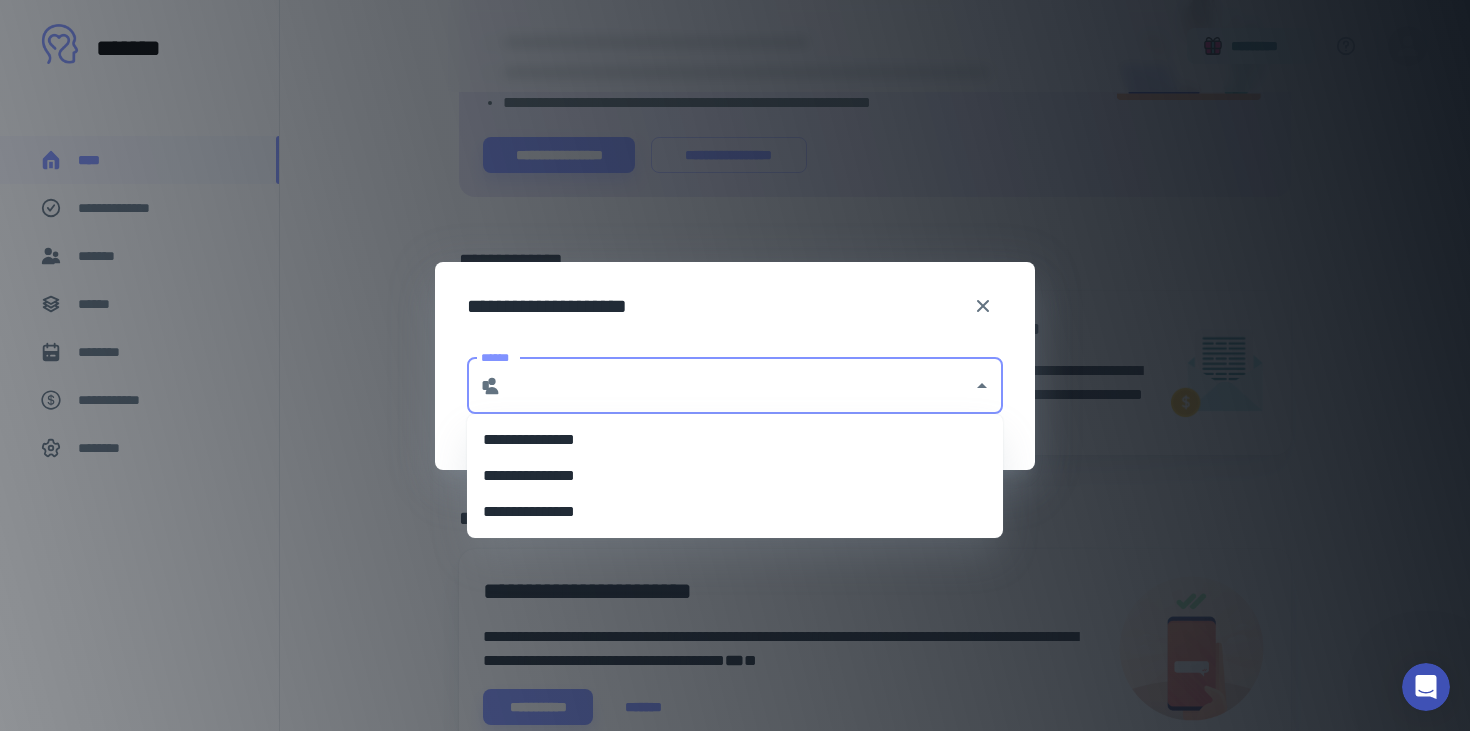 click on "**********" at bounding box center (735, 512) 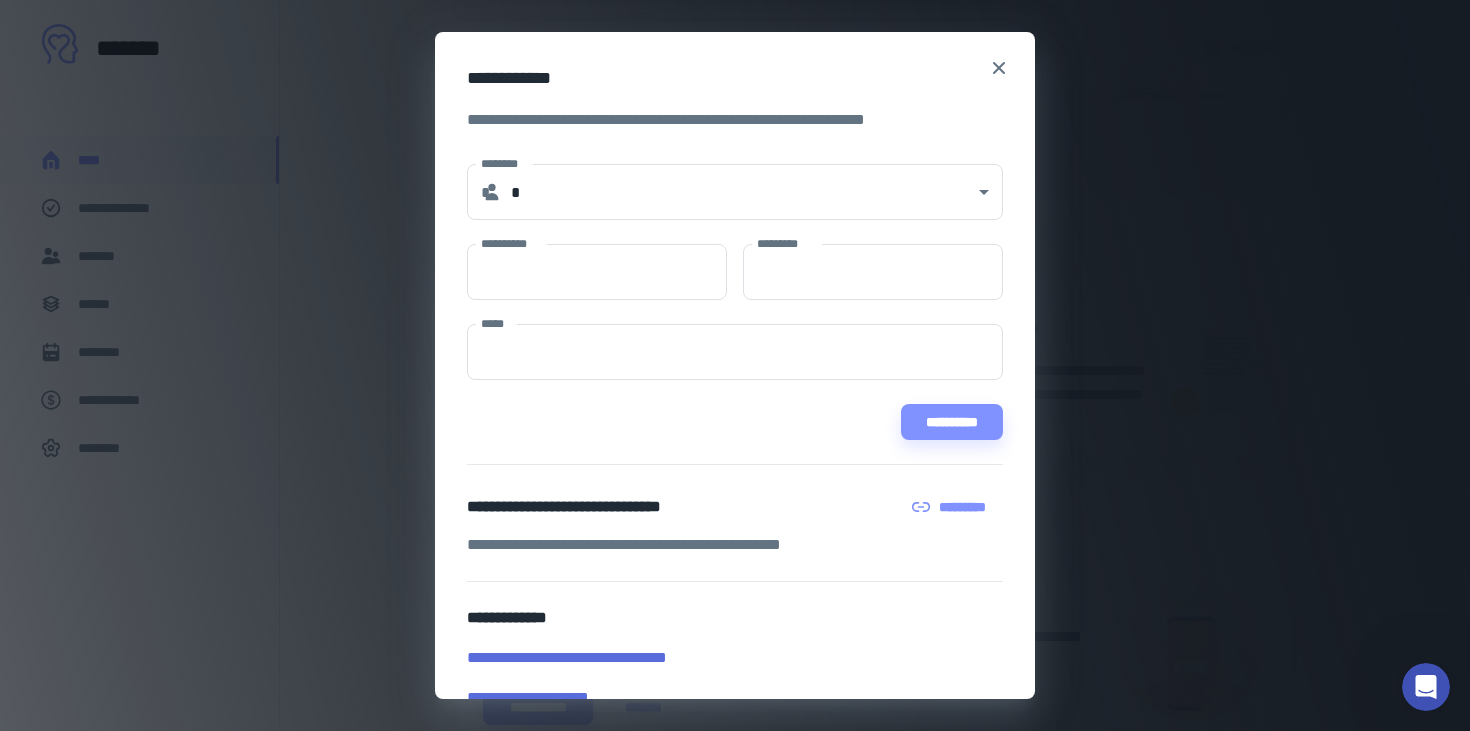 click on "*********" at bounding box center (950, 507) 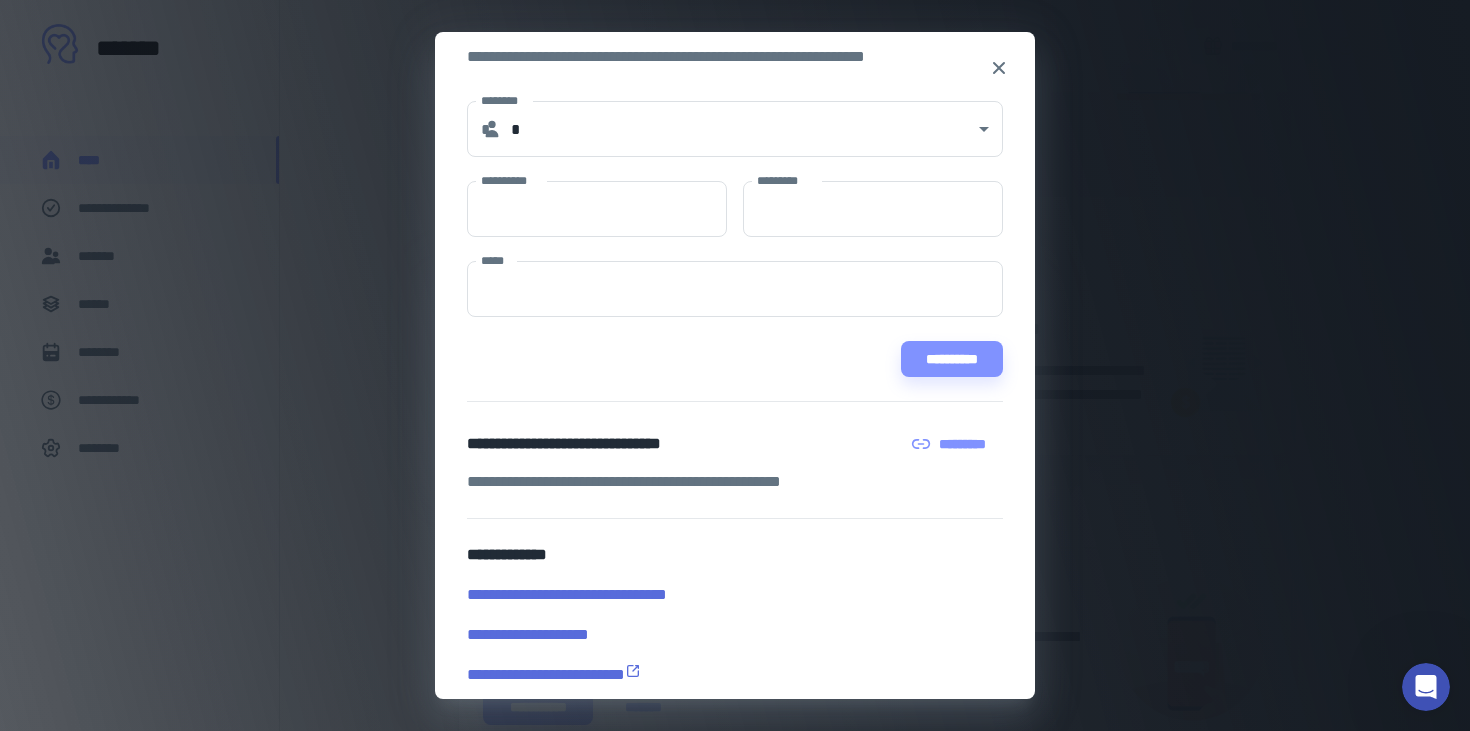 scroll, scrollTop: 75, scrollLeft: 0, axis: vertical 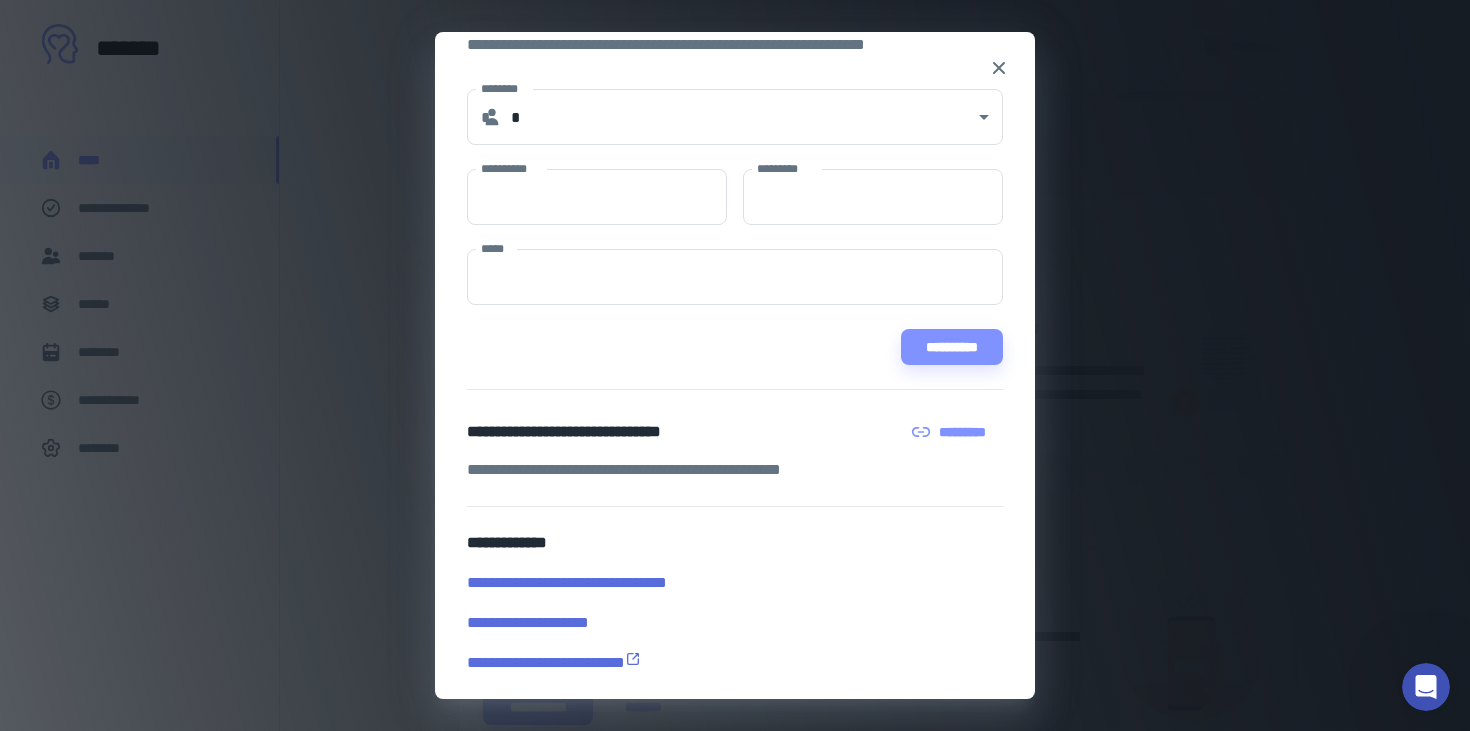 click on "**********" at bounding box center [735, 623] 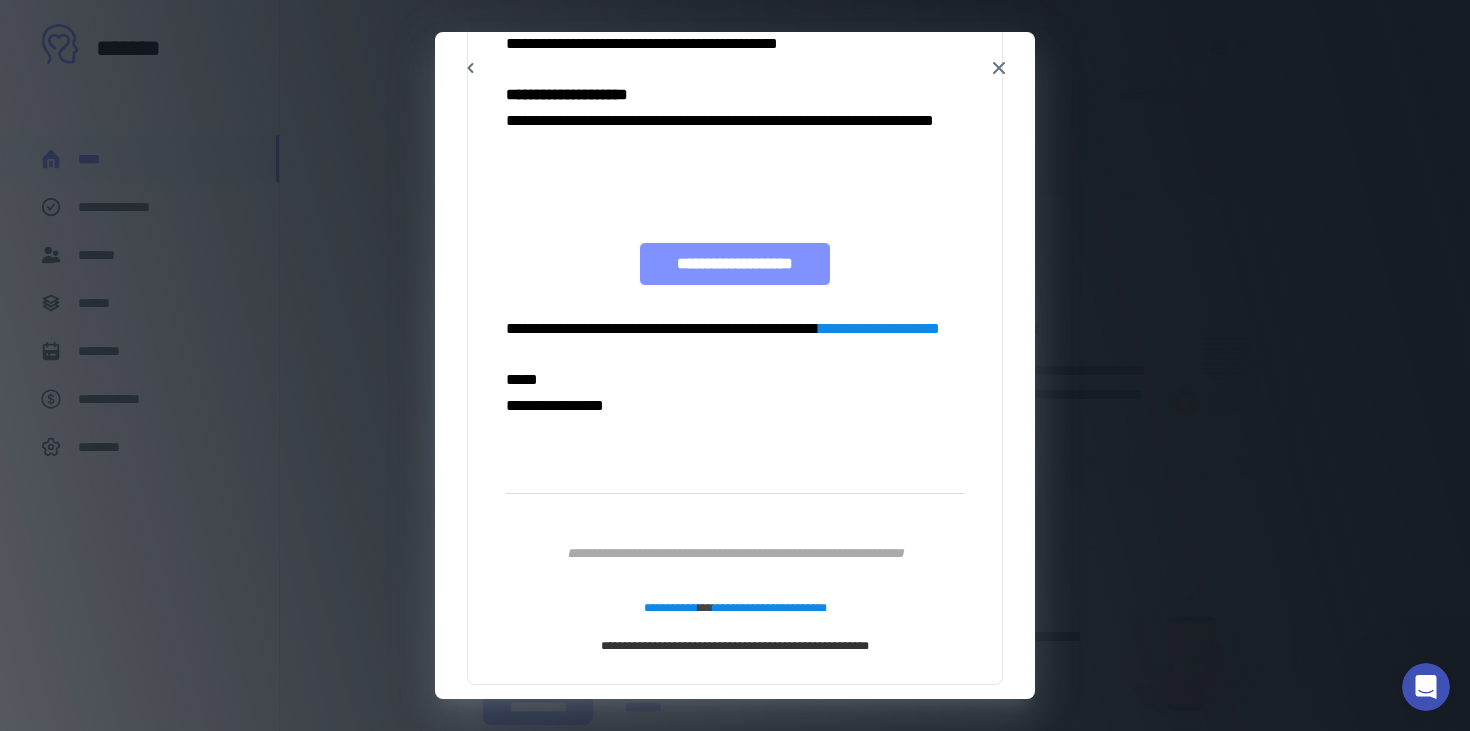 scroll, scrollTop: 880, scrollLeft: 0, axis: vertical 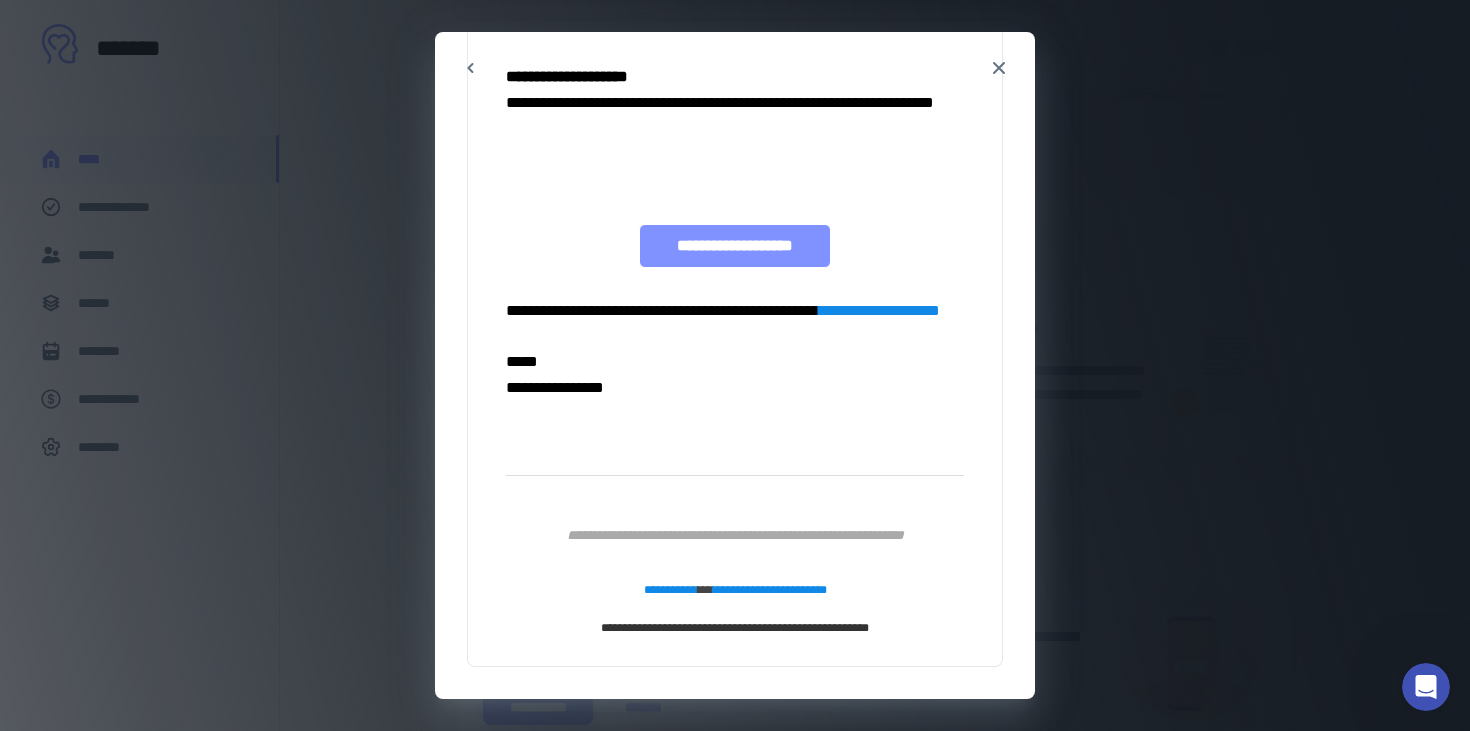 click on "**********" at bounding box center [735, 246] 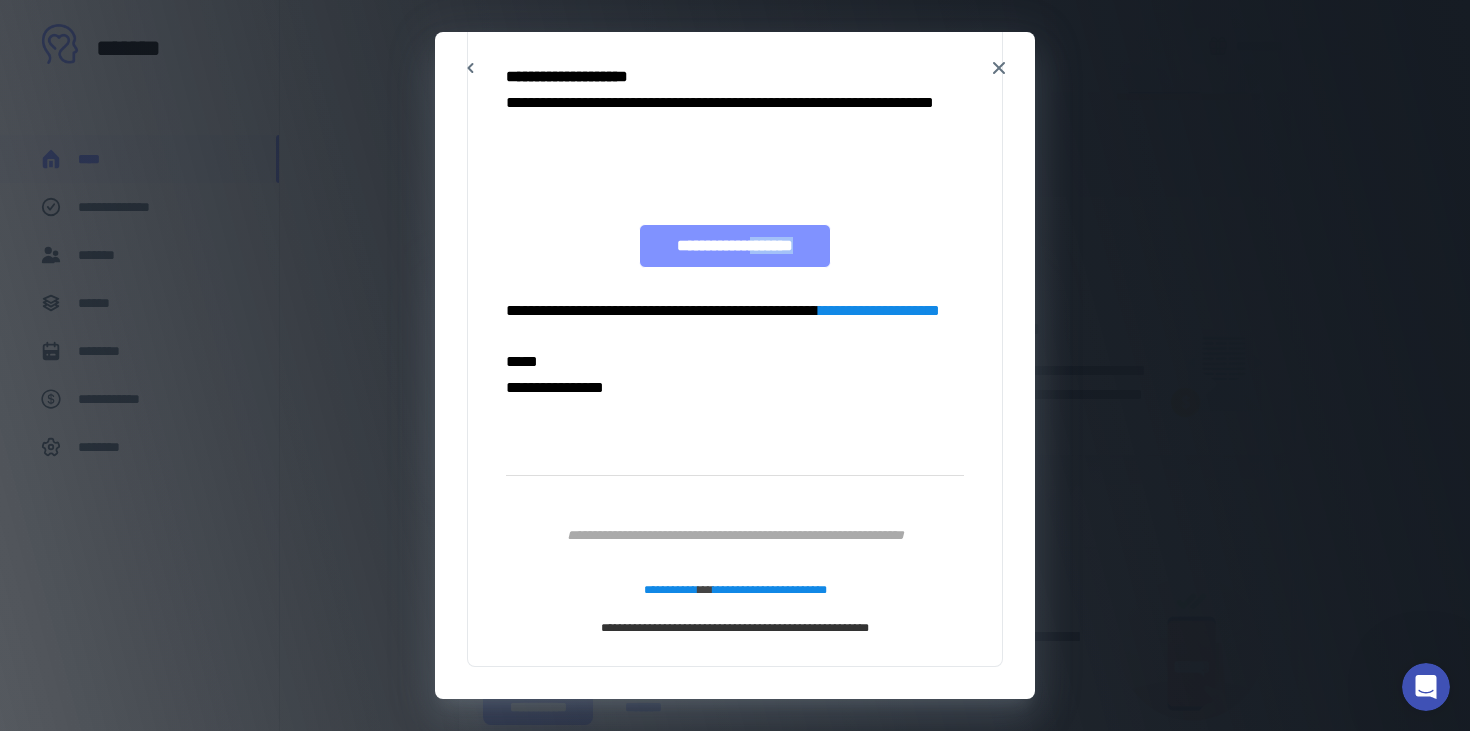 click on "**********" at bounding box center (735, 246) 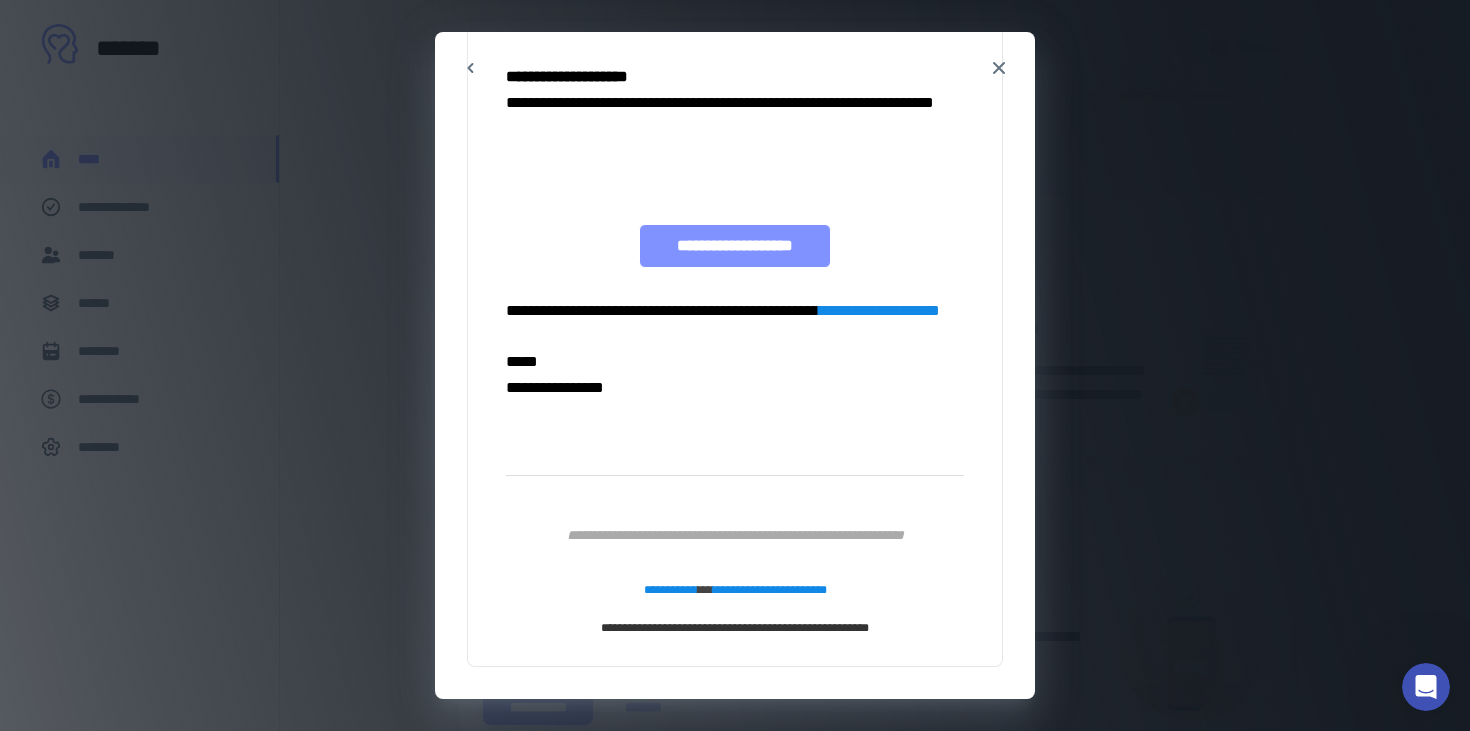 click on "**********" at bounding box center (735, 246) 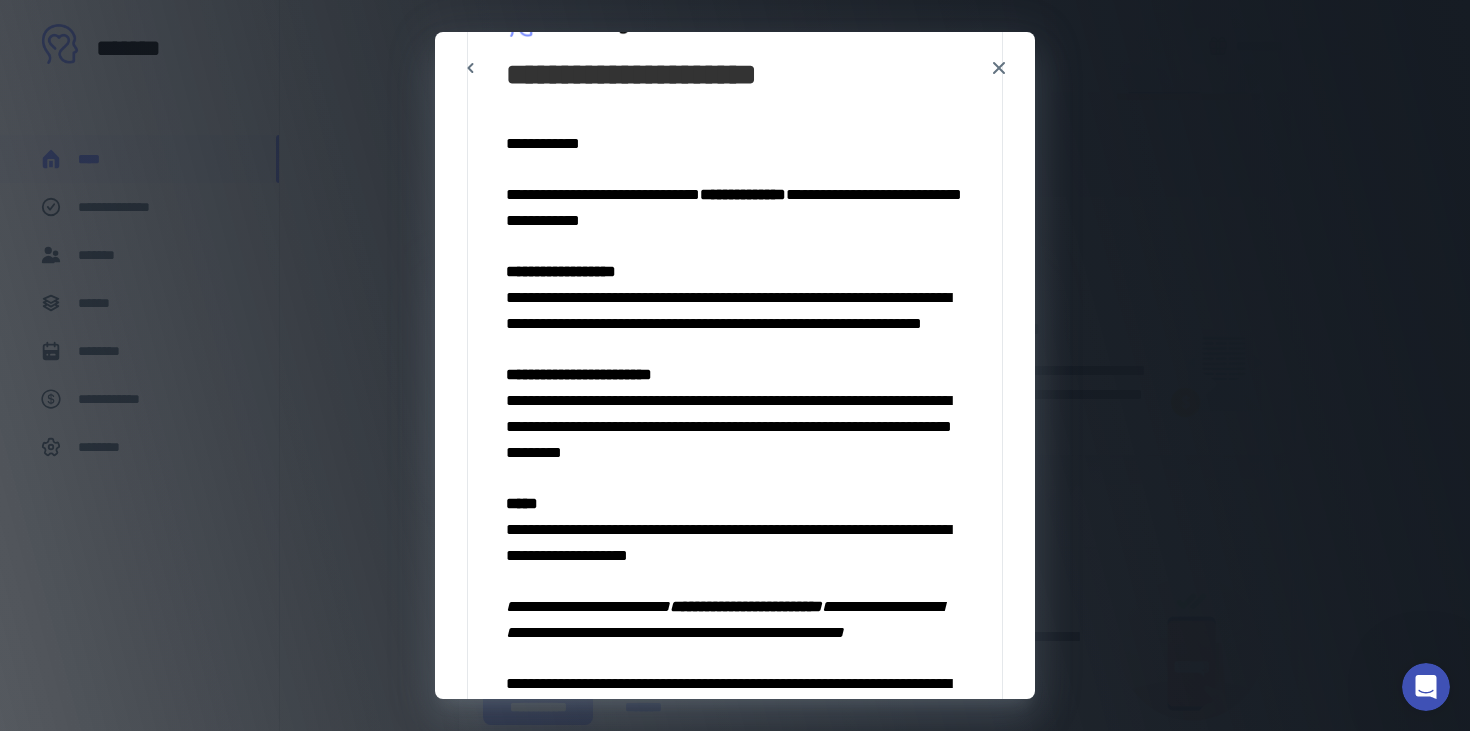 scroll, scrollTop: 118, scrollLeft: 0, axis: vertical 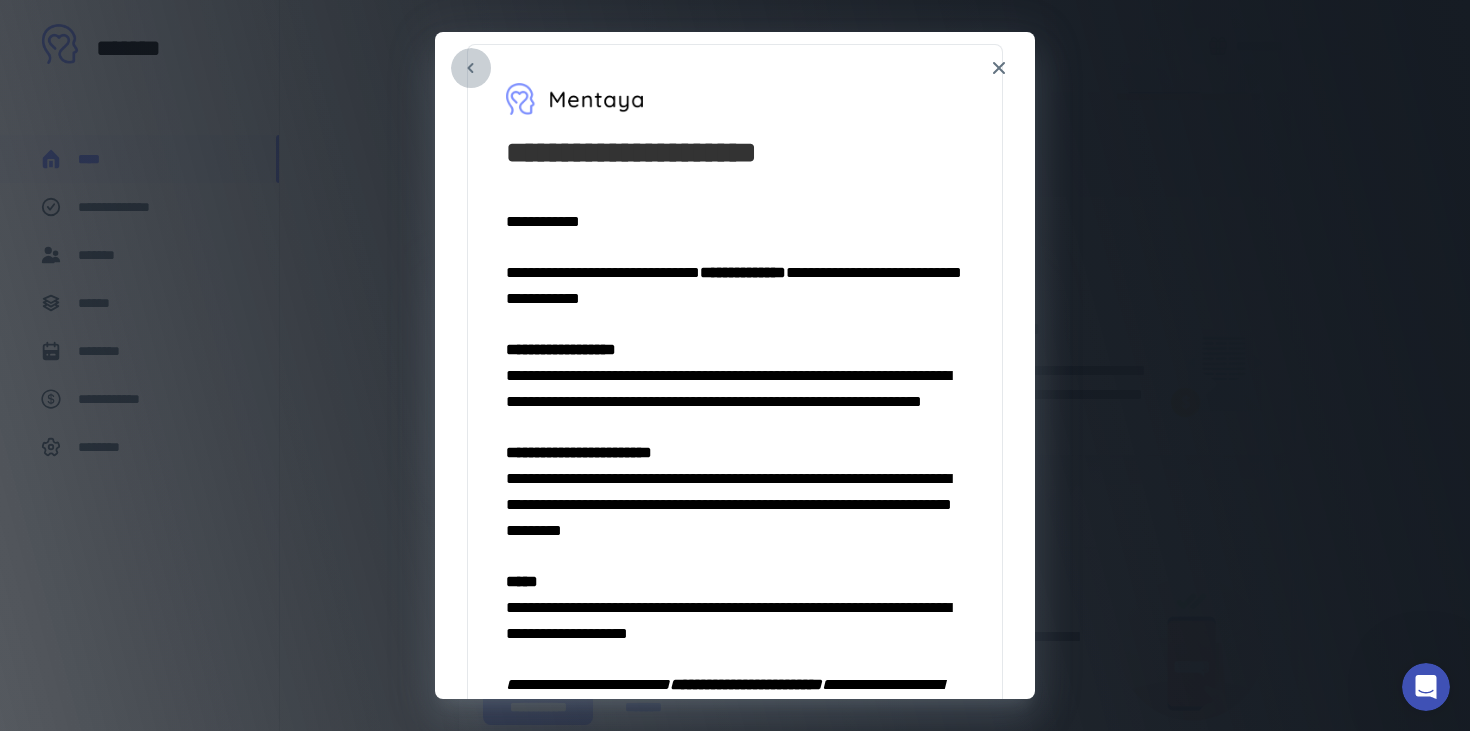 click 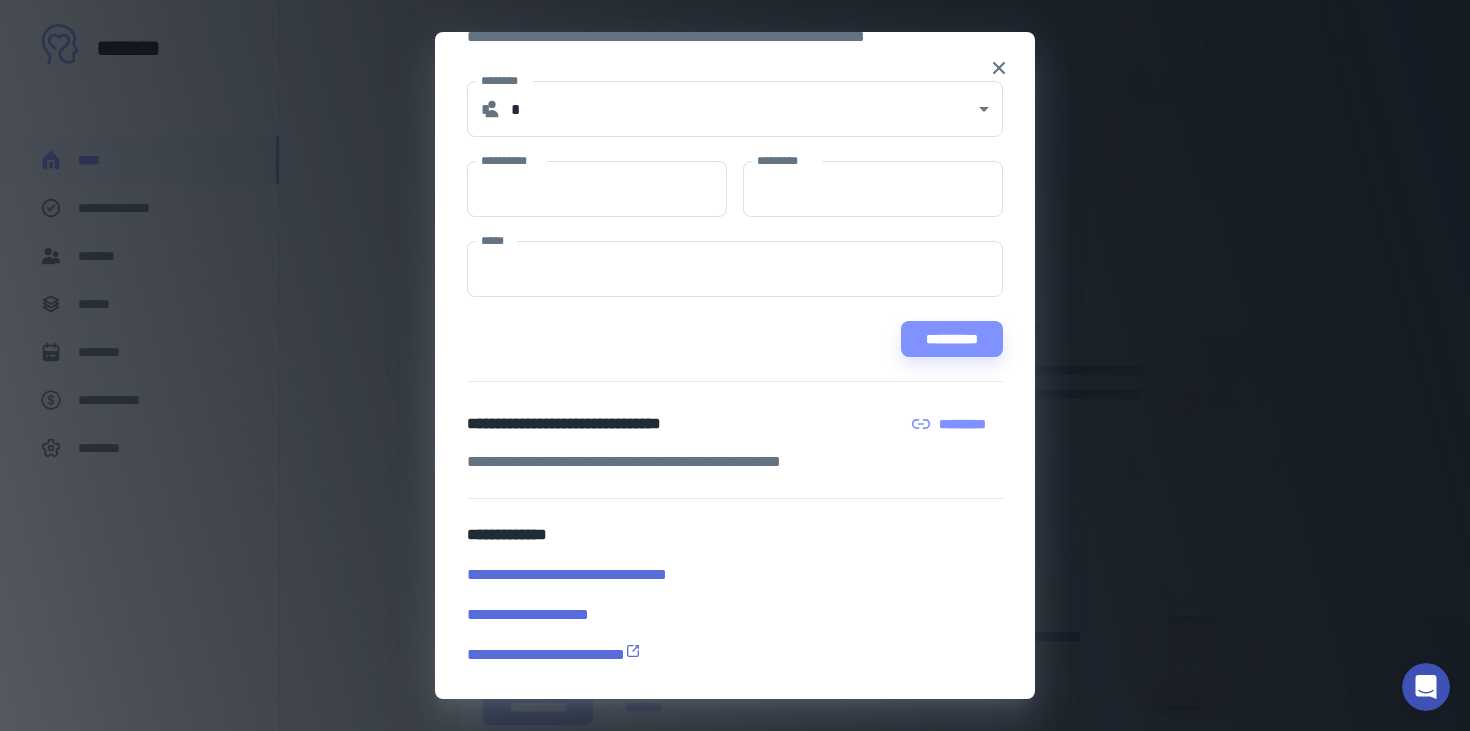 click on "**********" at bounding box center (735, 655) 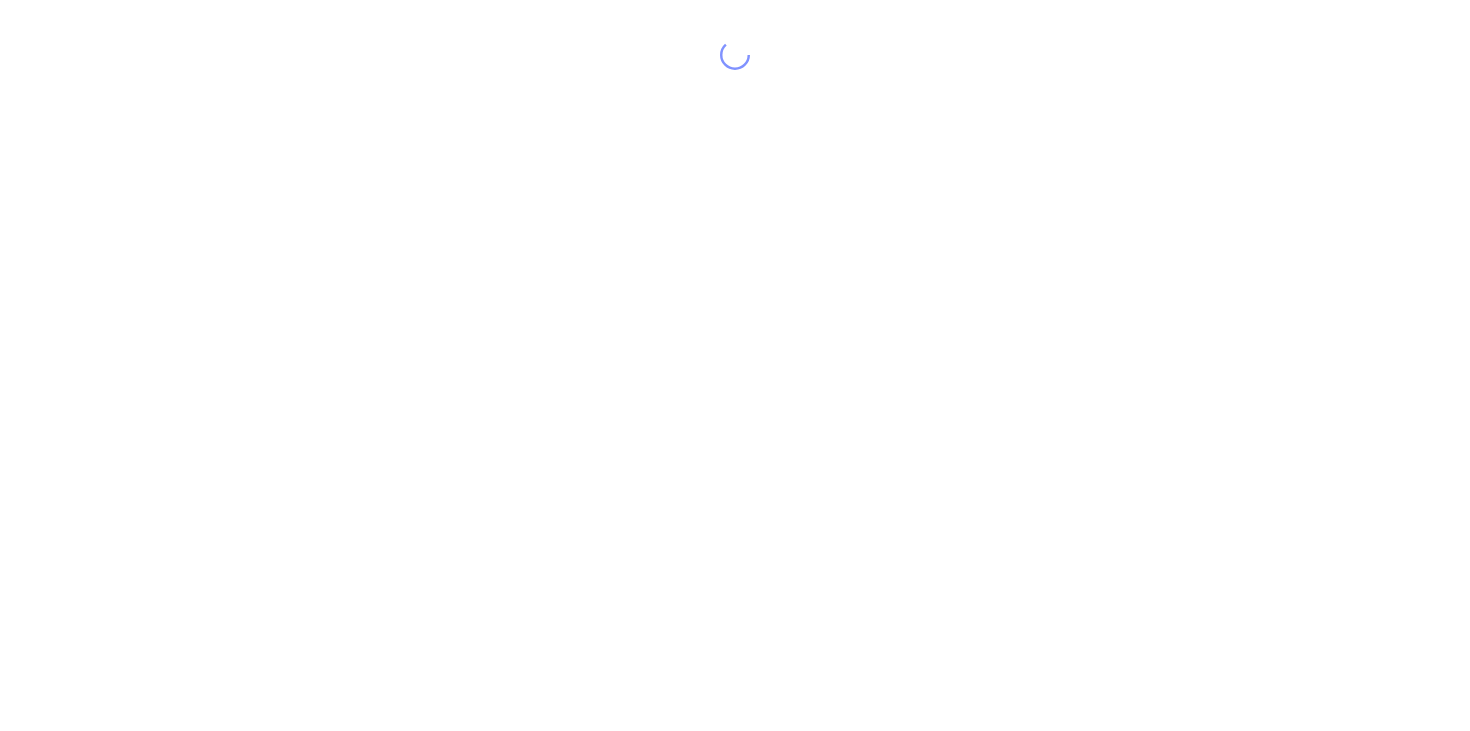 scroll, scrollTop: 0, scrollLeft: 0, axis: both 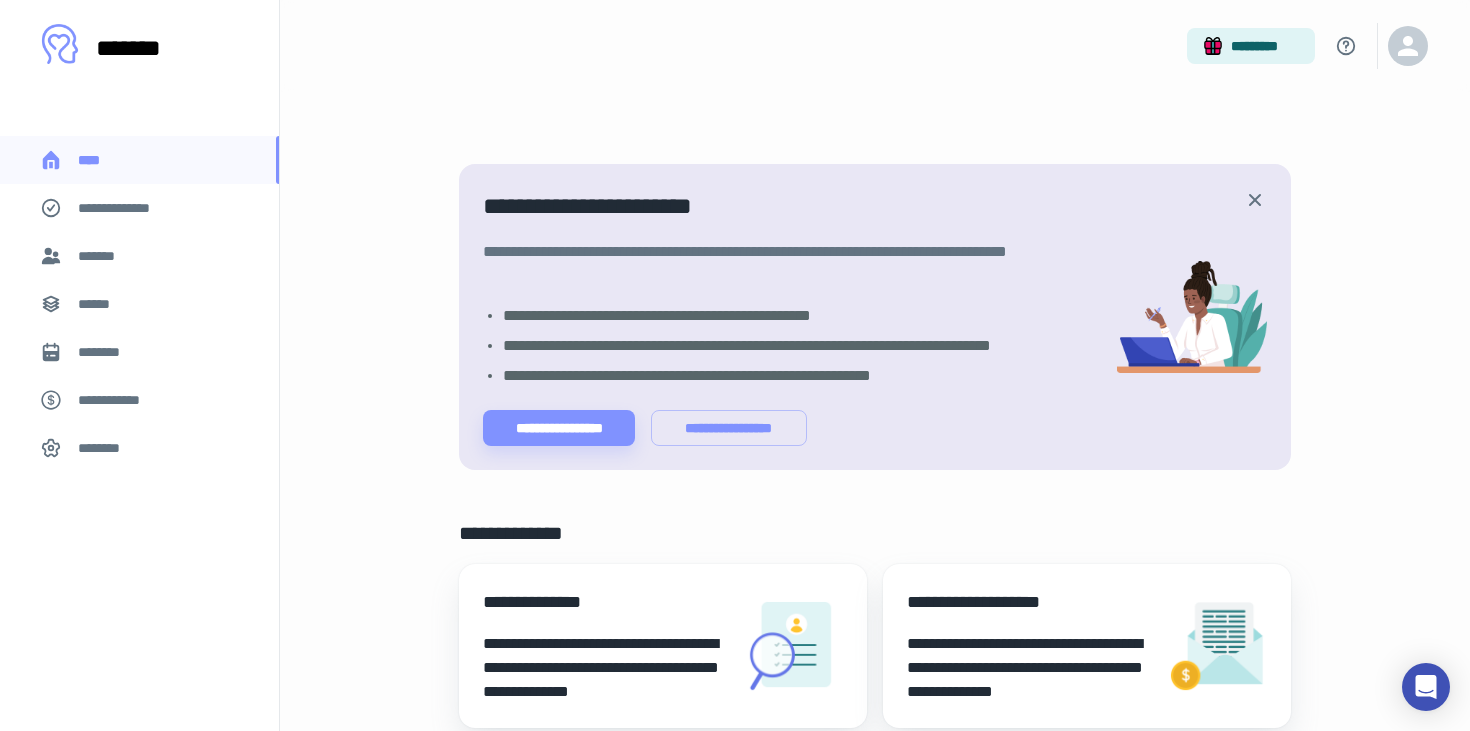 click on "******" at bounding box center (139, 304) 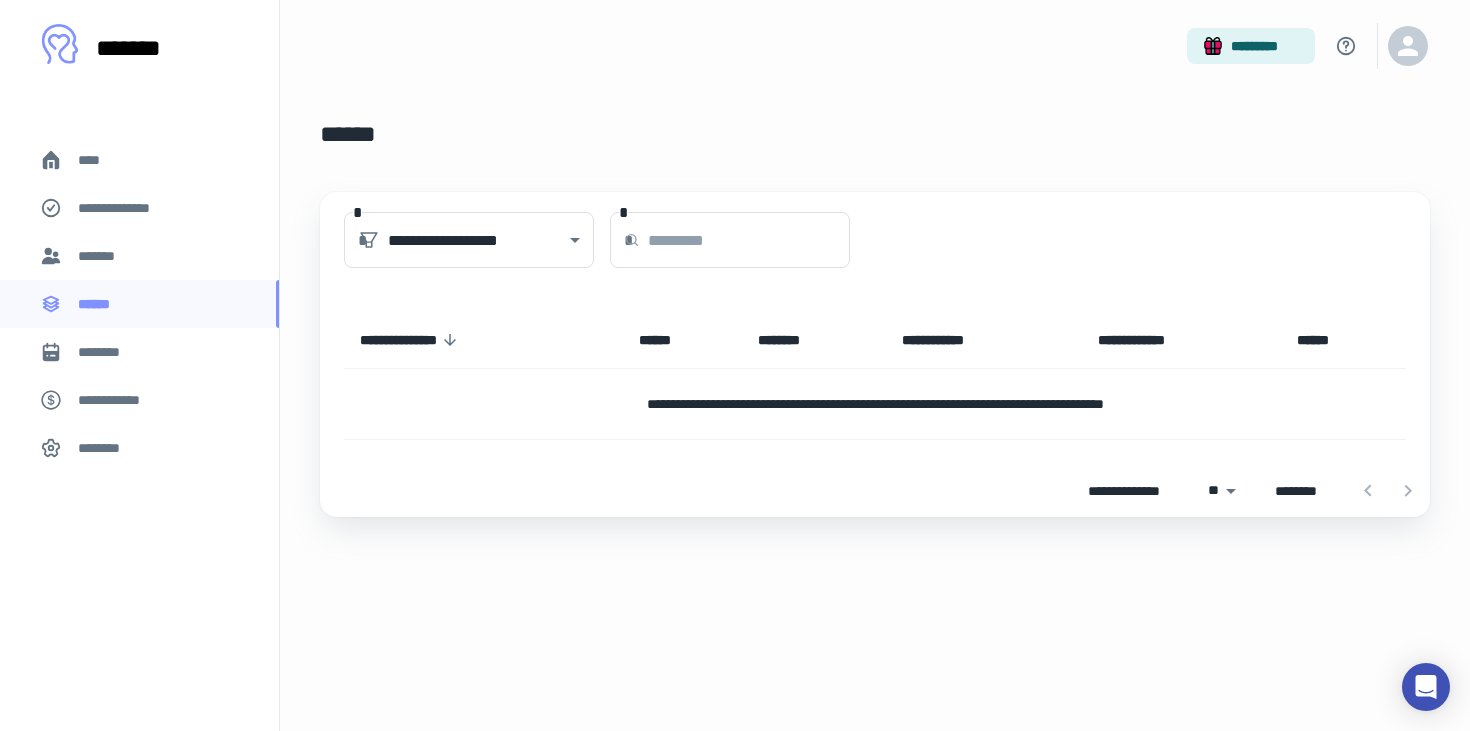 click on "********" at bounding box center [107, 352] 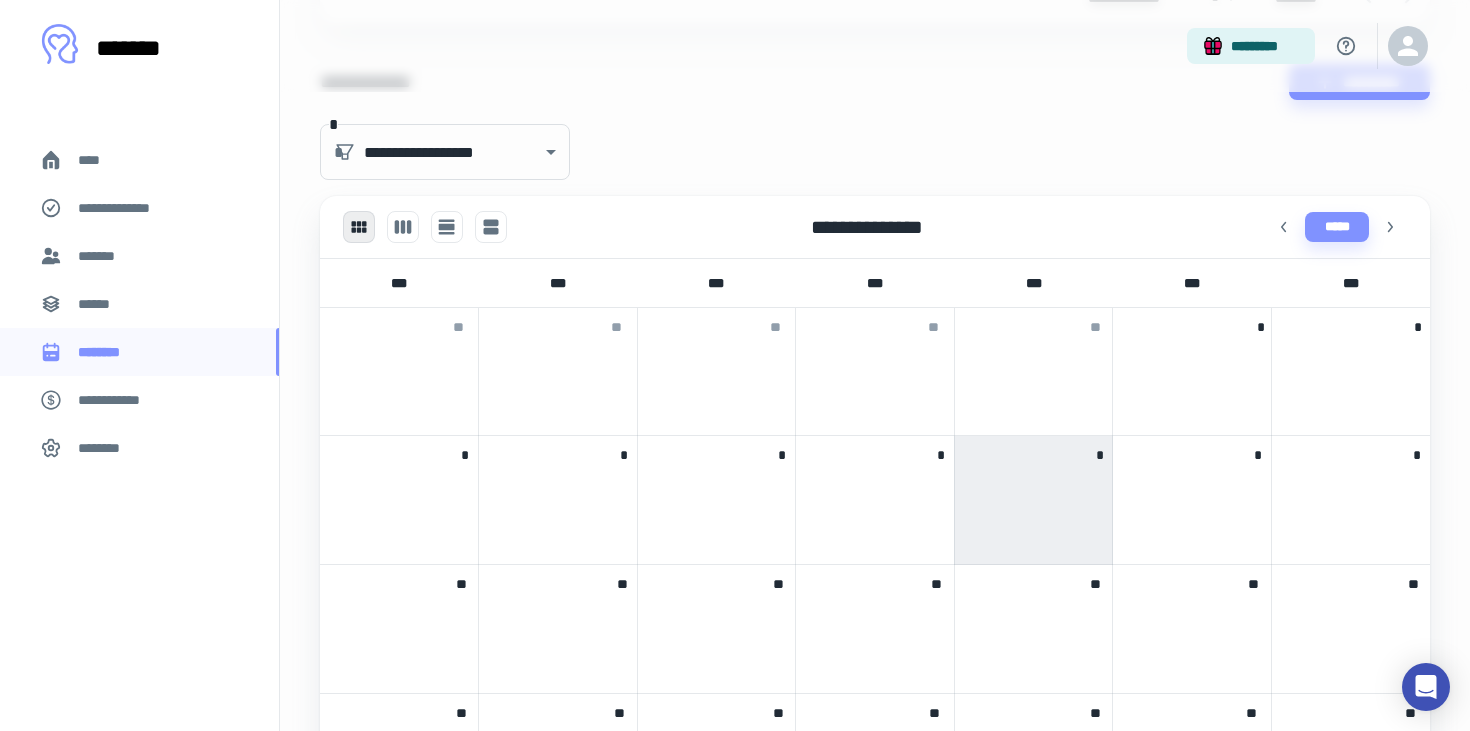 scroll, scrollTop: 564, scrollLeft: 0, axis: vertical 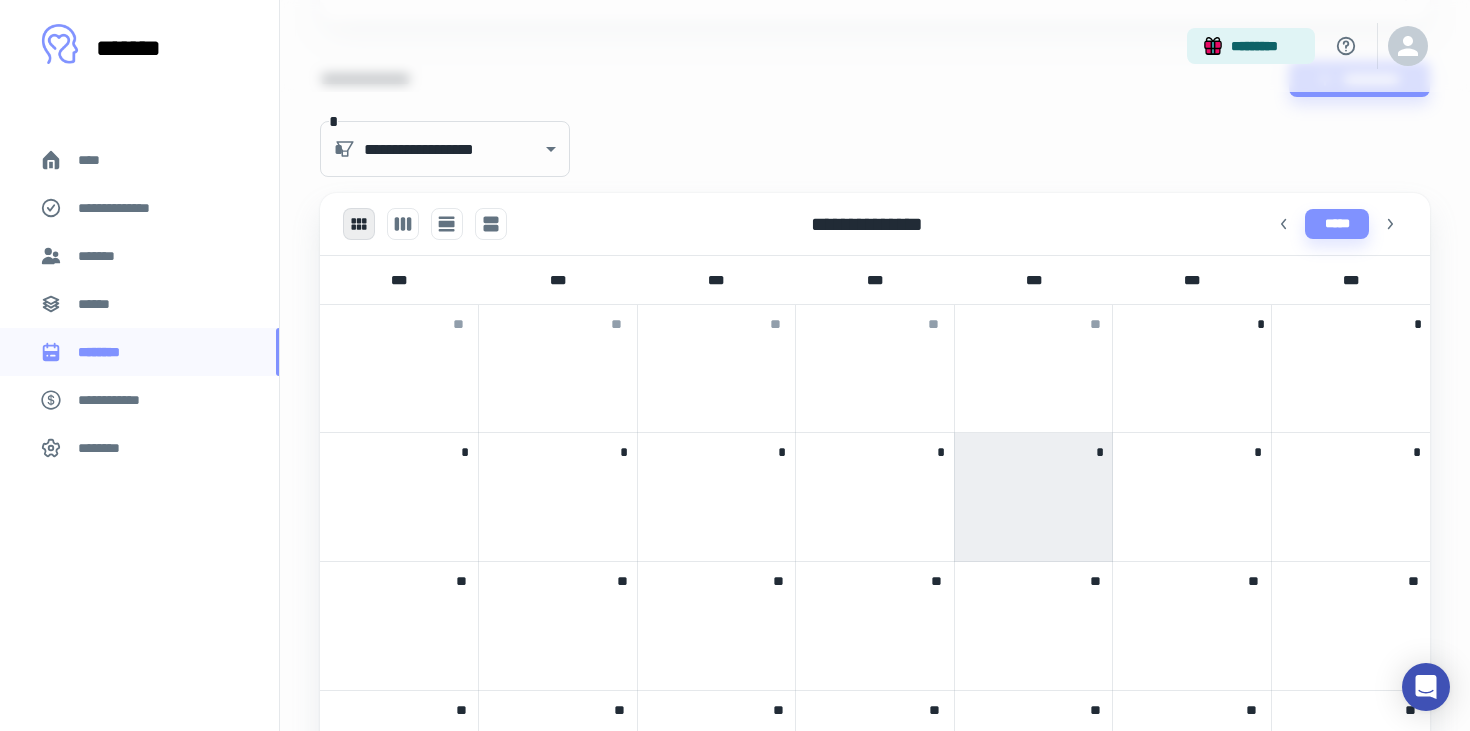 click on "**********" at bounding box center (119, 400) 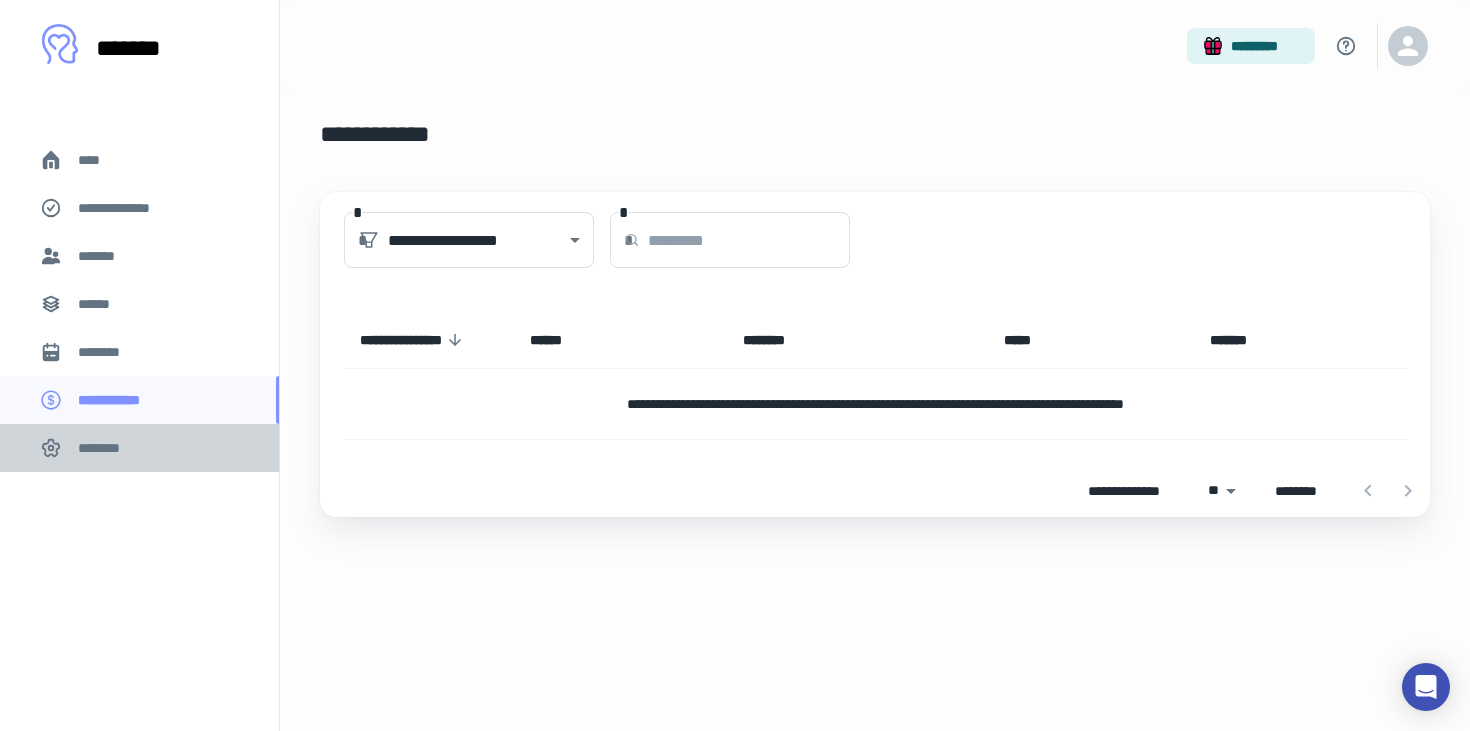 click on "********" at bounding box center [139, 448] 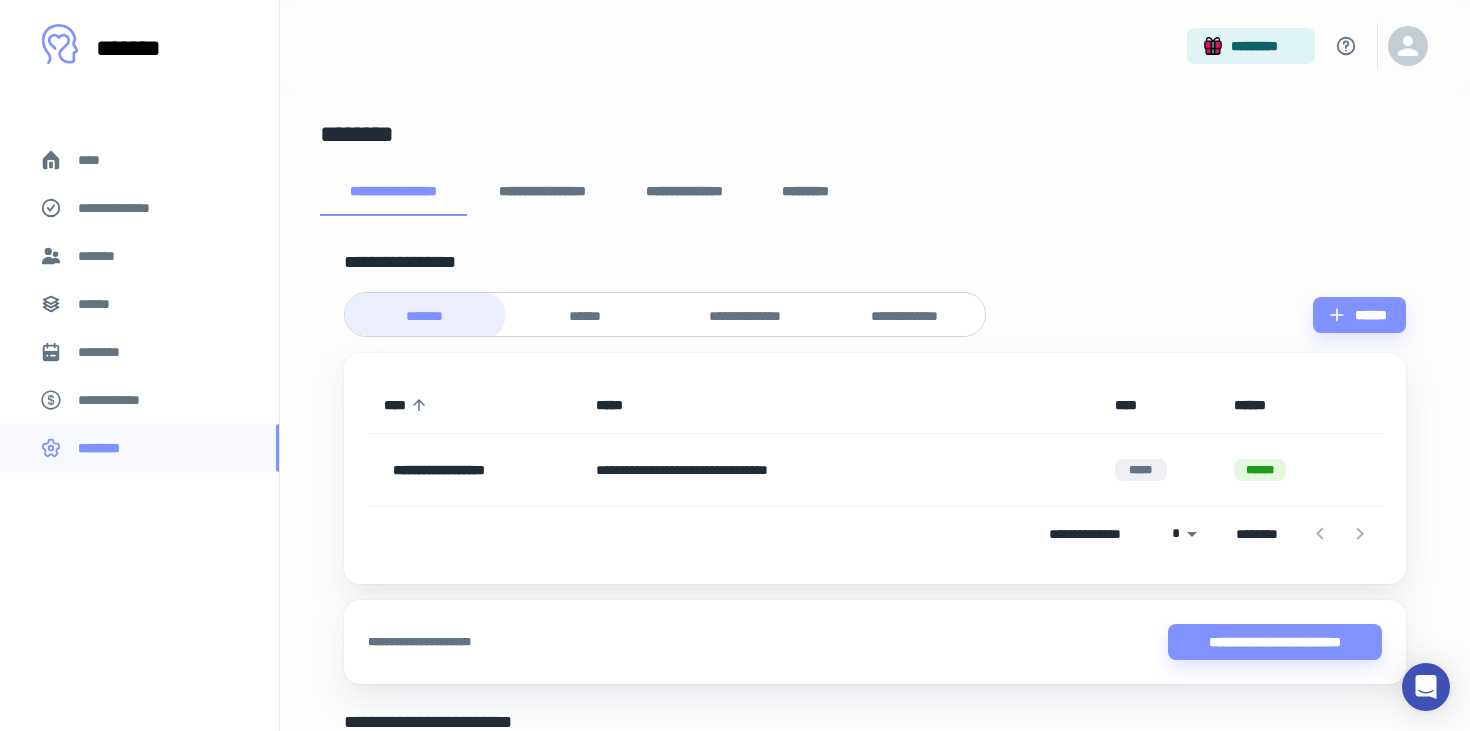 click on "**********" at bounding box center [542, 192] 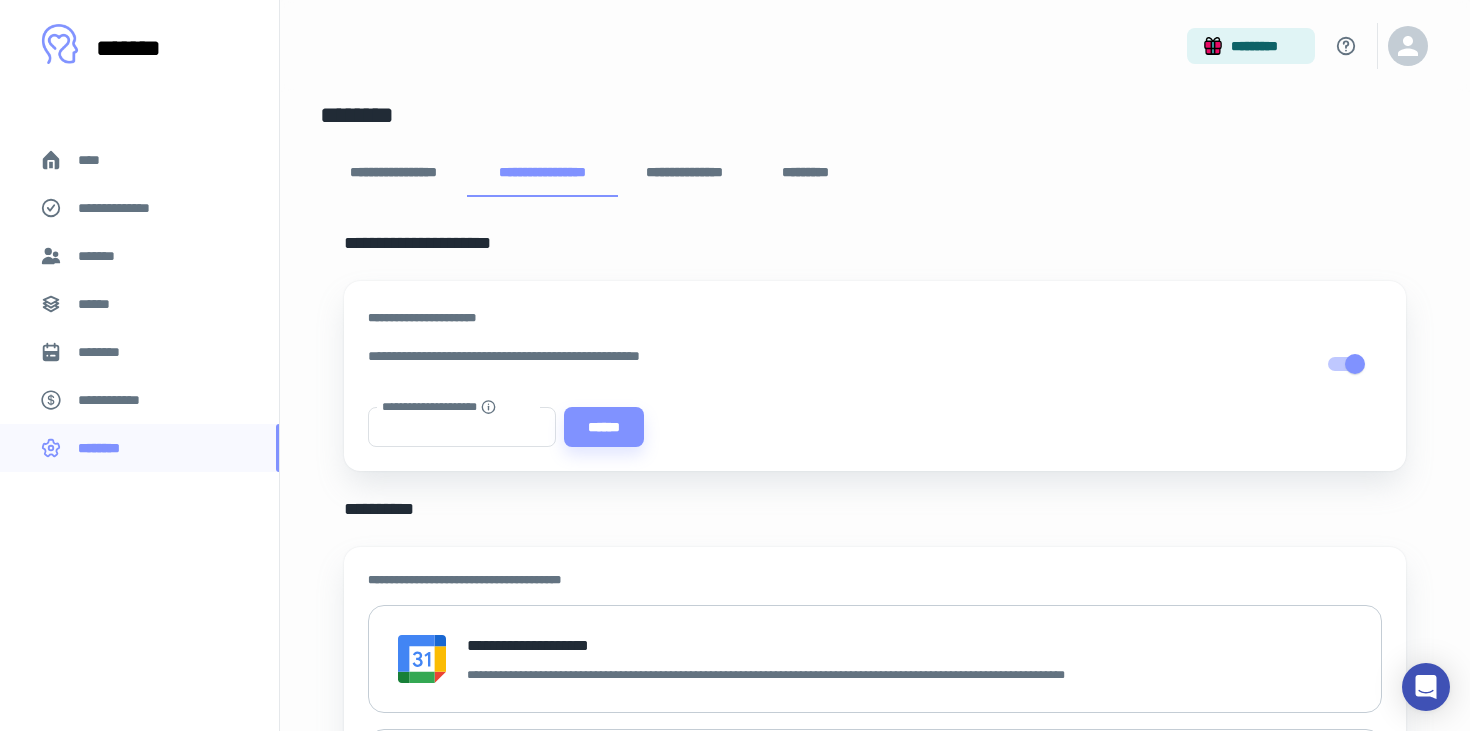 scroll, scrollTop: 0, scrollLeft: 0, axis: both 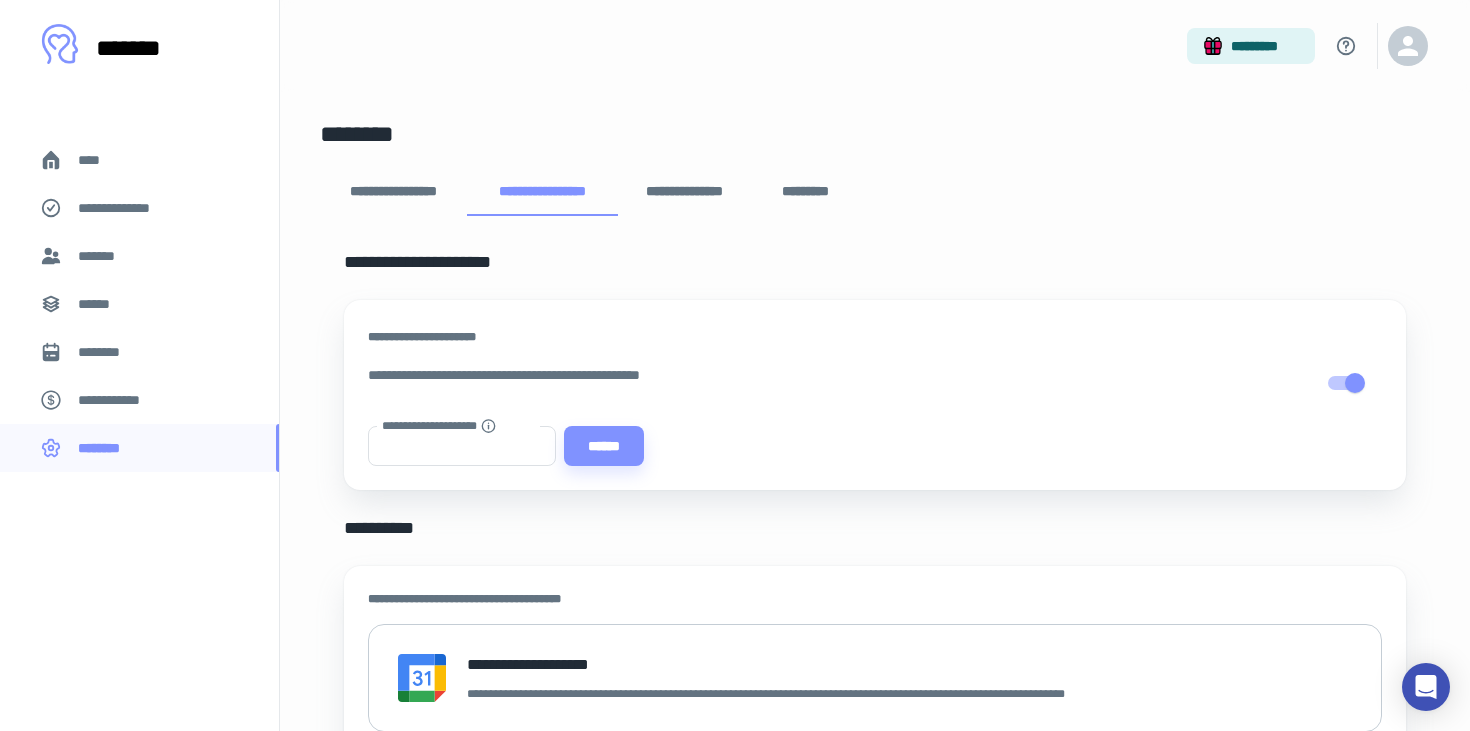 click on "**********" at bounding box center [685, 192] 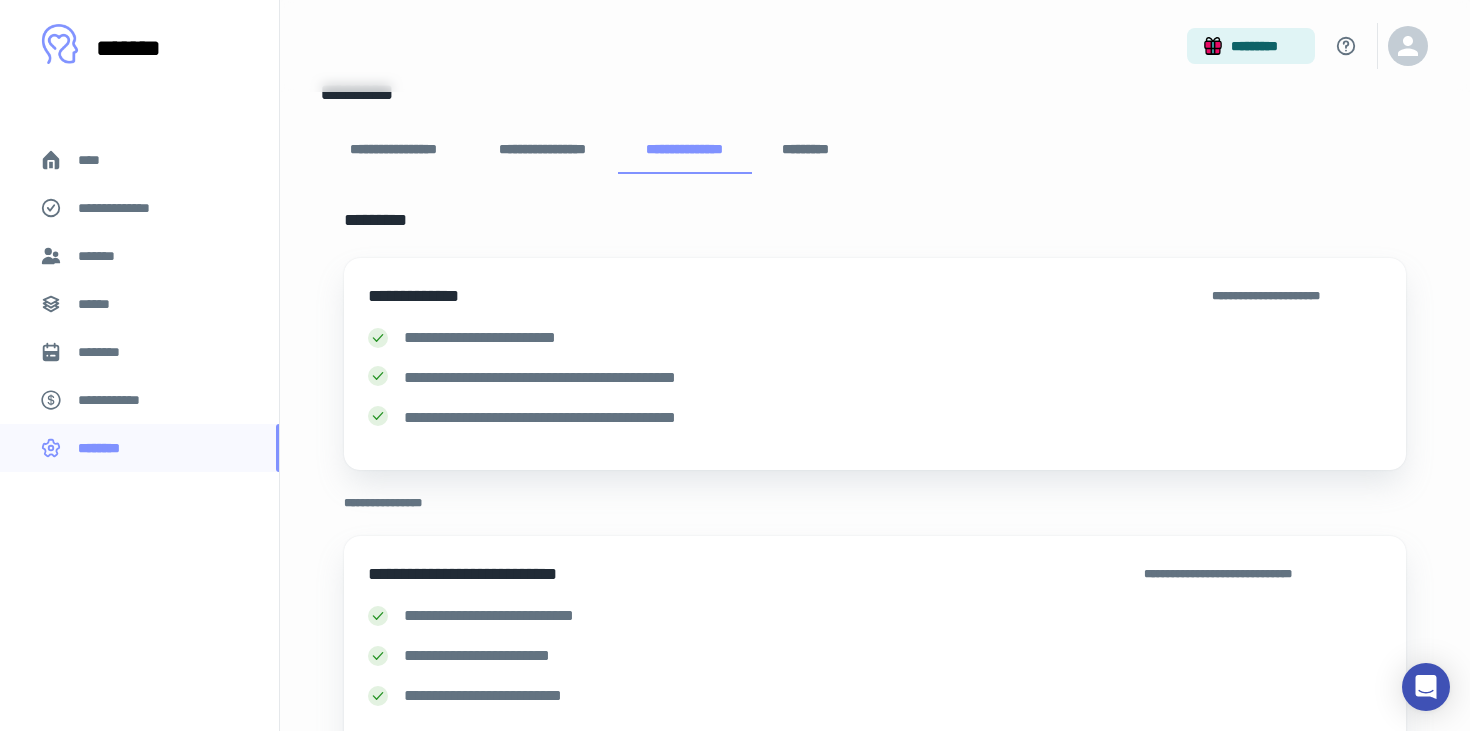 scroll, scrollTop: 0, scrollLeft: 0, axis: both 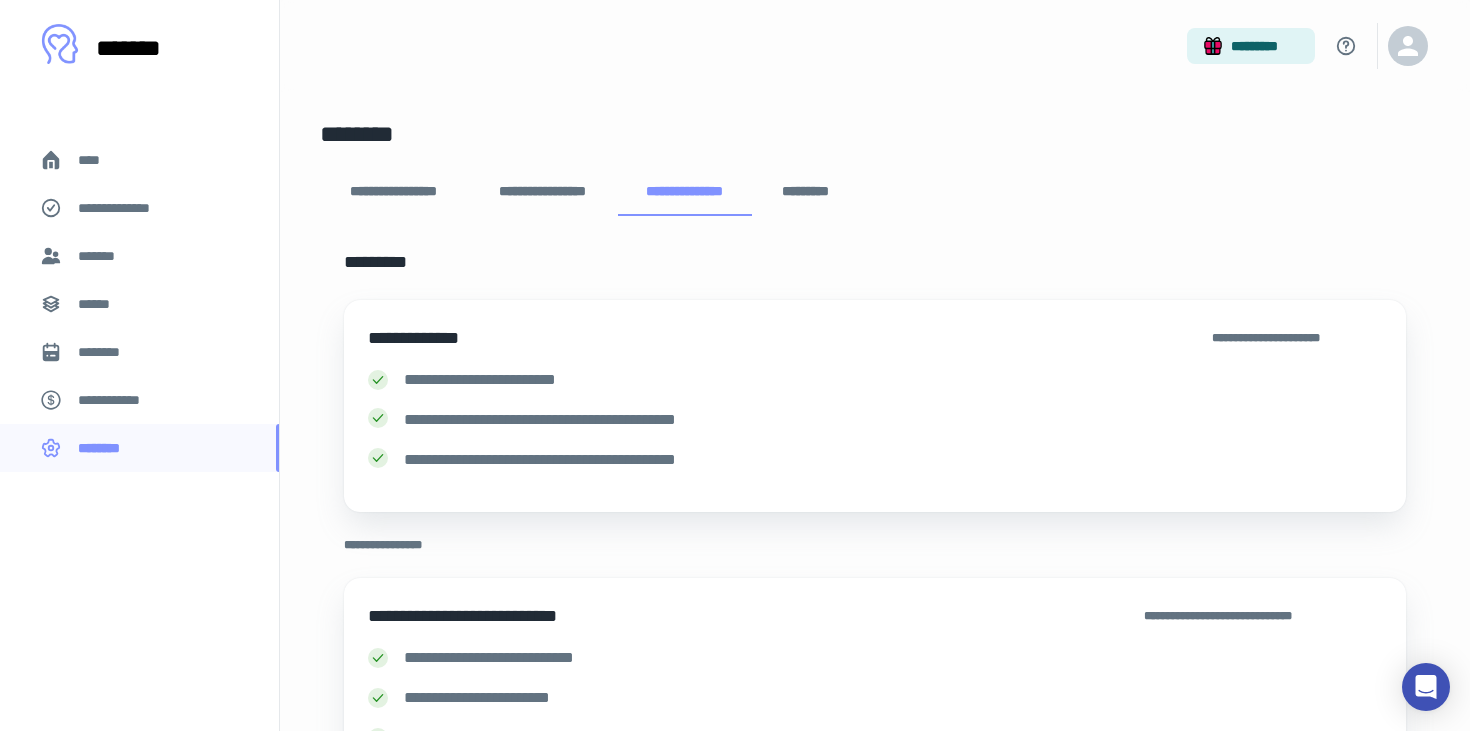 click on "*********" at bounding box center [806, 192] 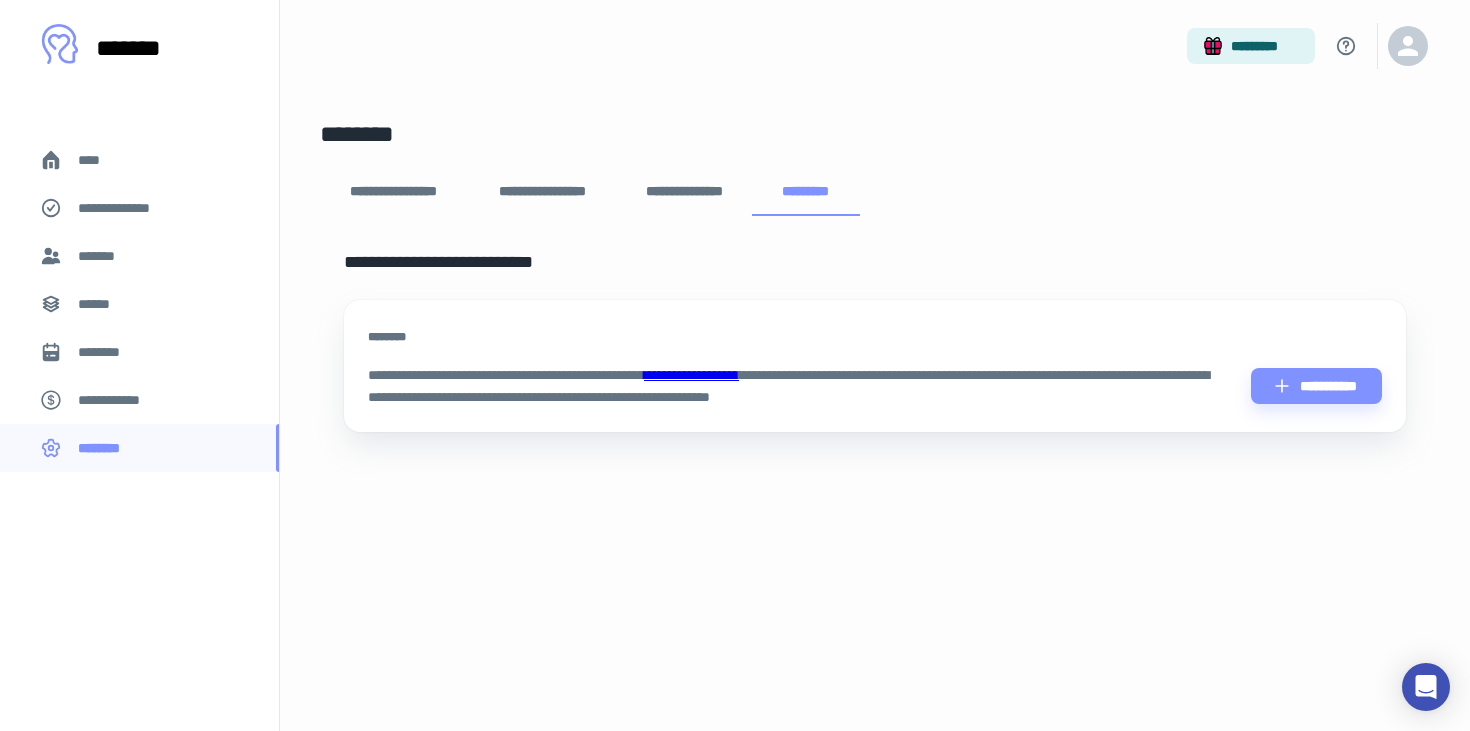 click on "**********" at bounding box center [542, 192] 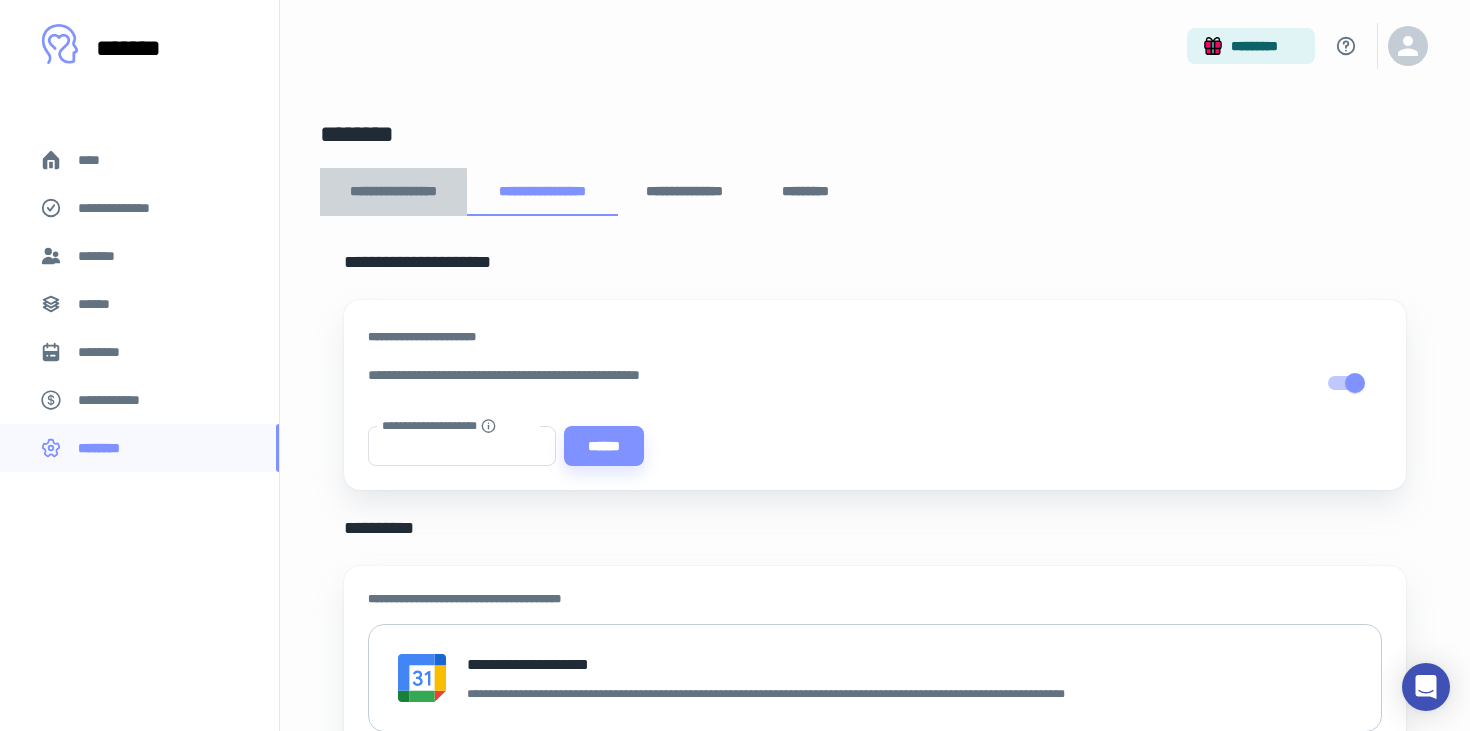 click on "**********" at bounding box center (393, 192) 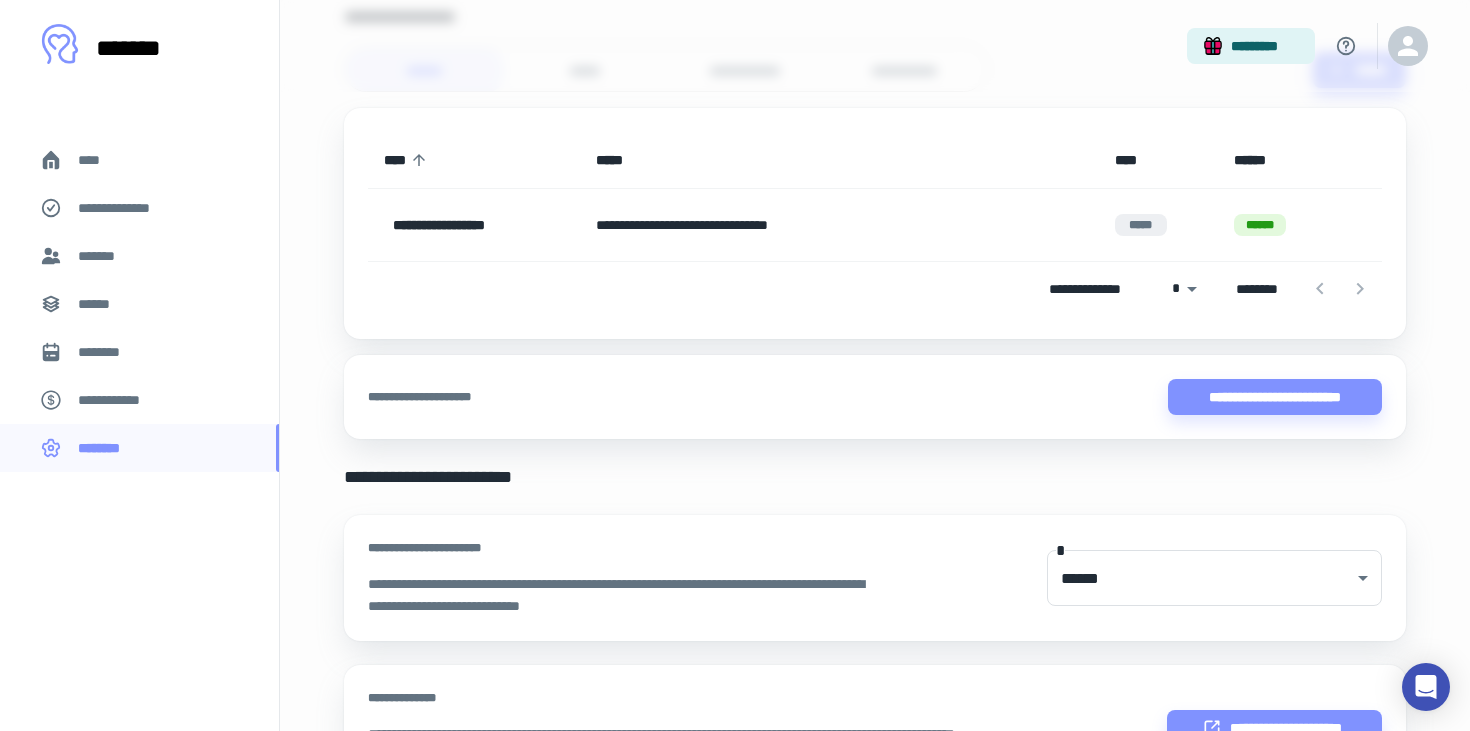 scroll, scrollTop: 306, scrollLeft: 0, axis: vertical 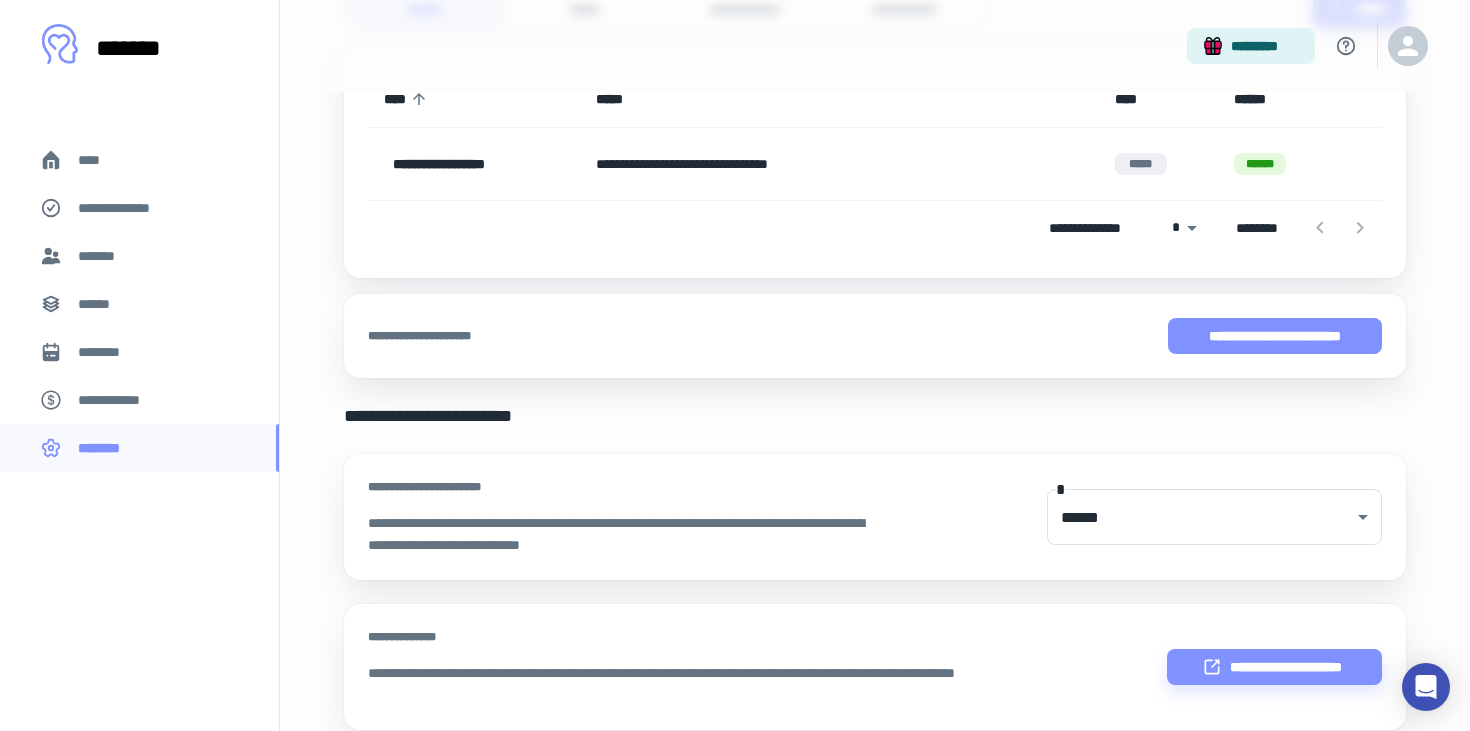 click on "**********" at bounding box center [1275, 336] 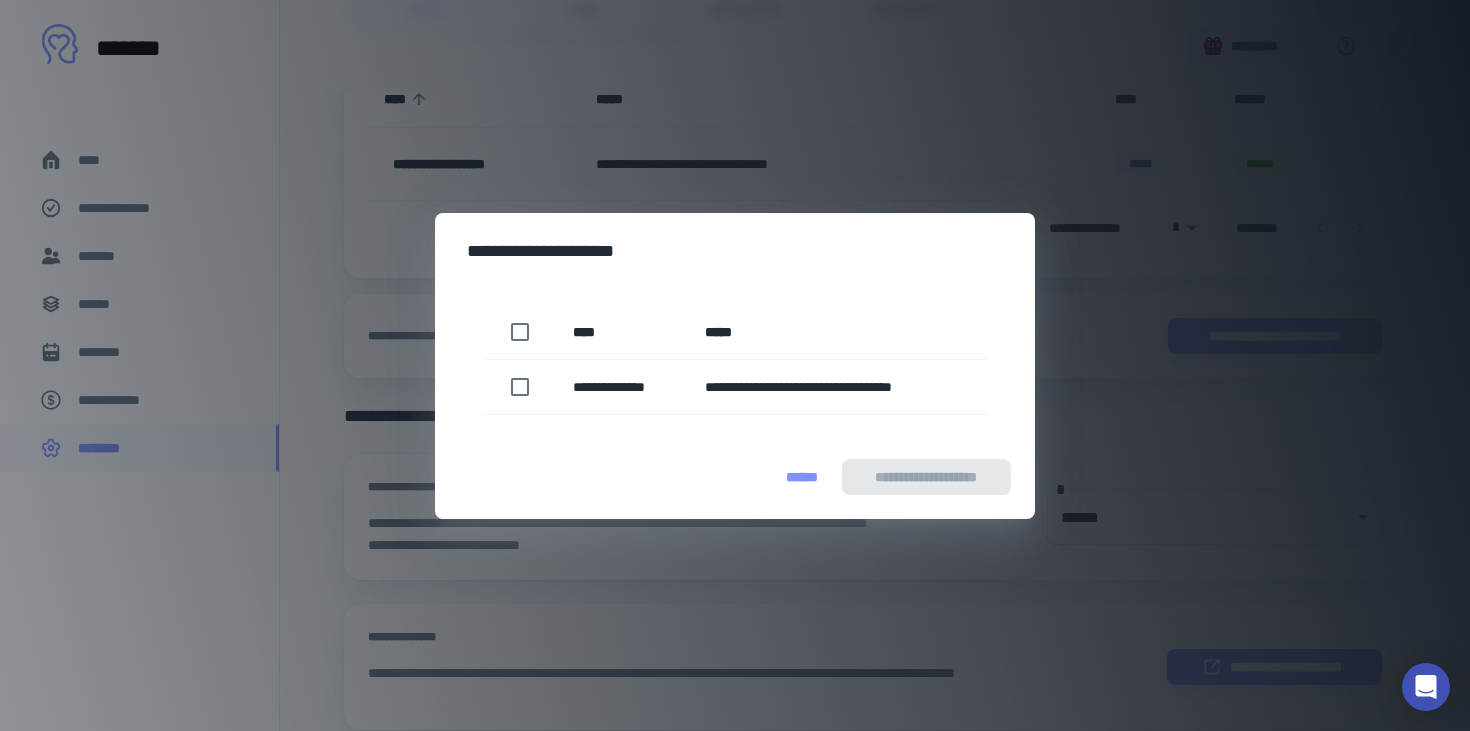 click on "******" at bounding box center (802, 477) 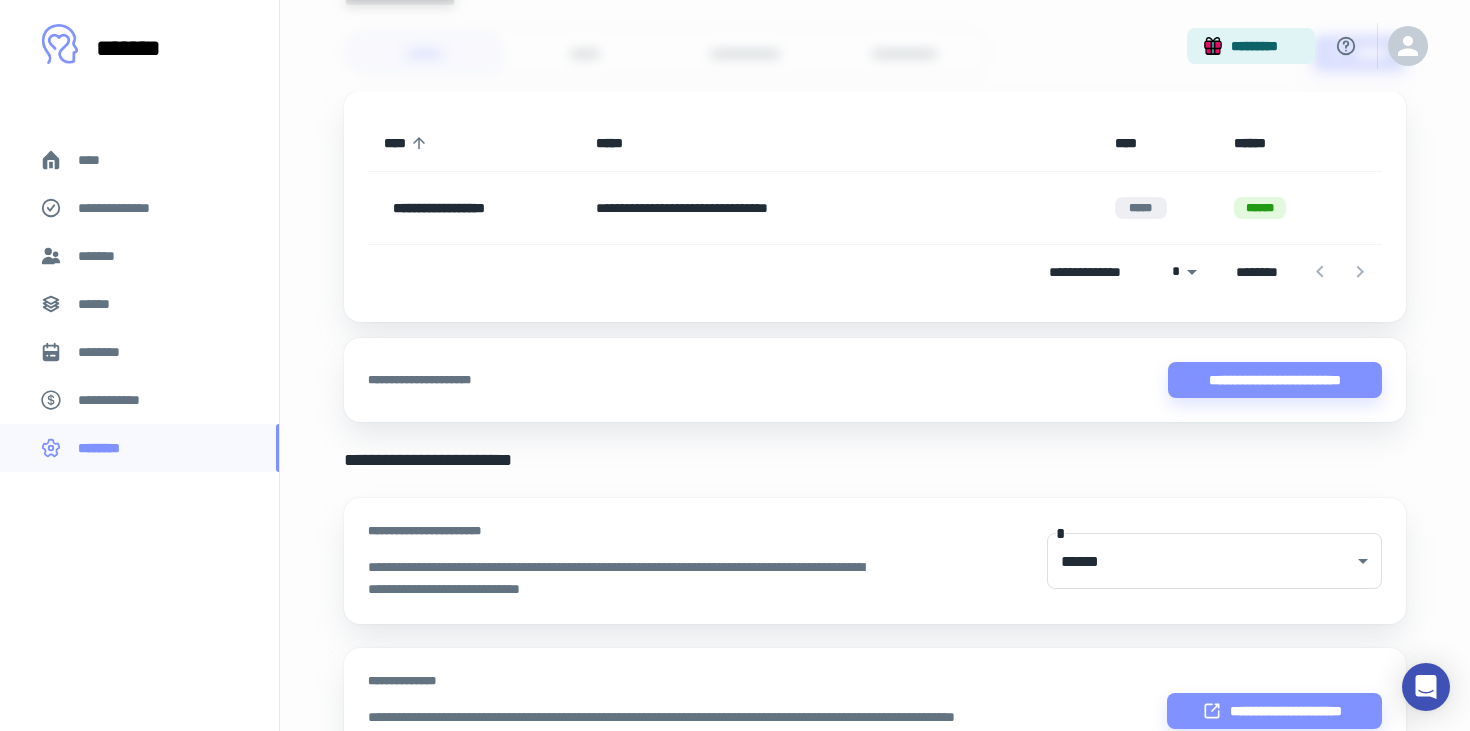 scroll, scrollTop: 0, scrollLeft: 0, axis: both 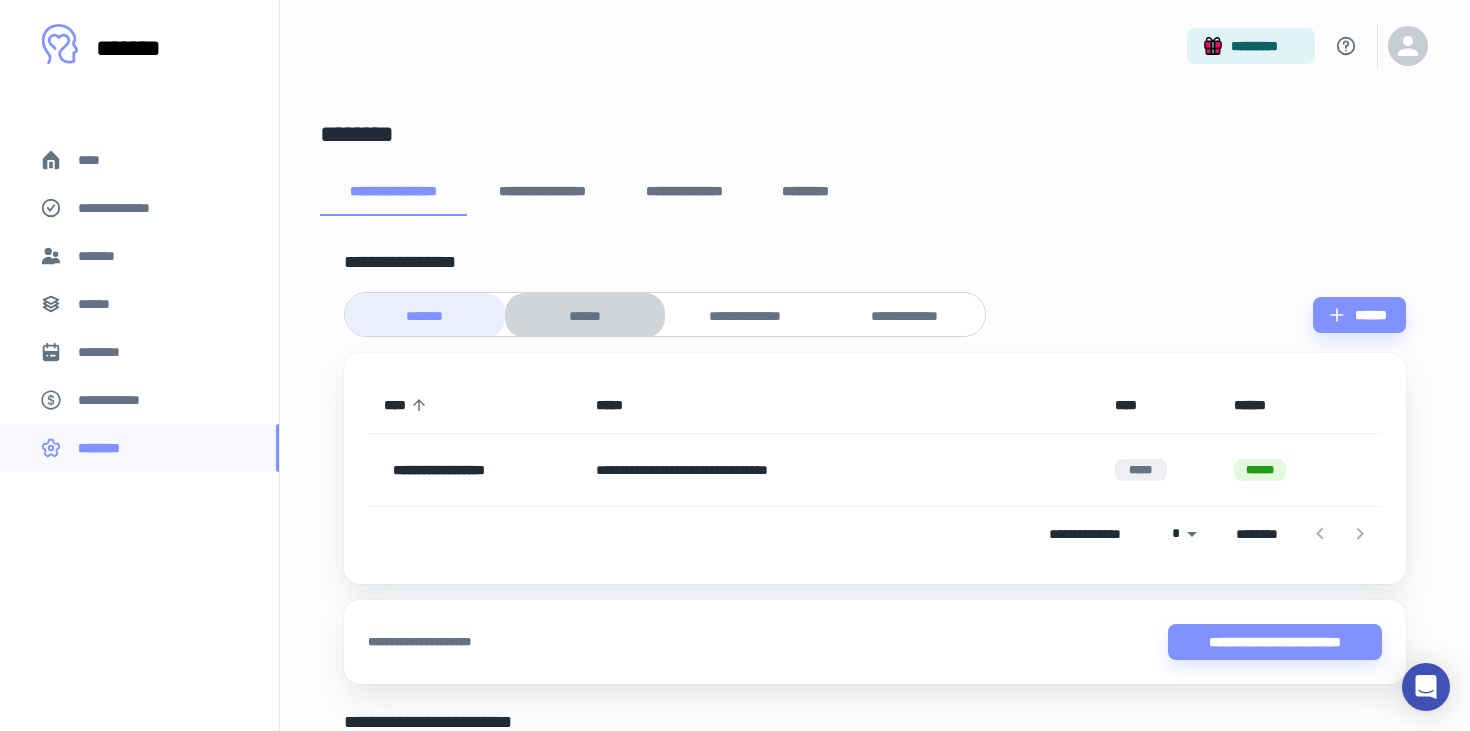 click on "******" at bounding box center [585, 316] 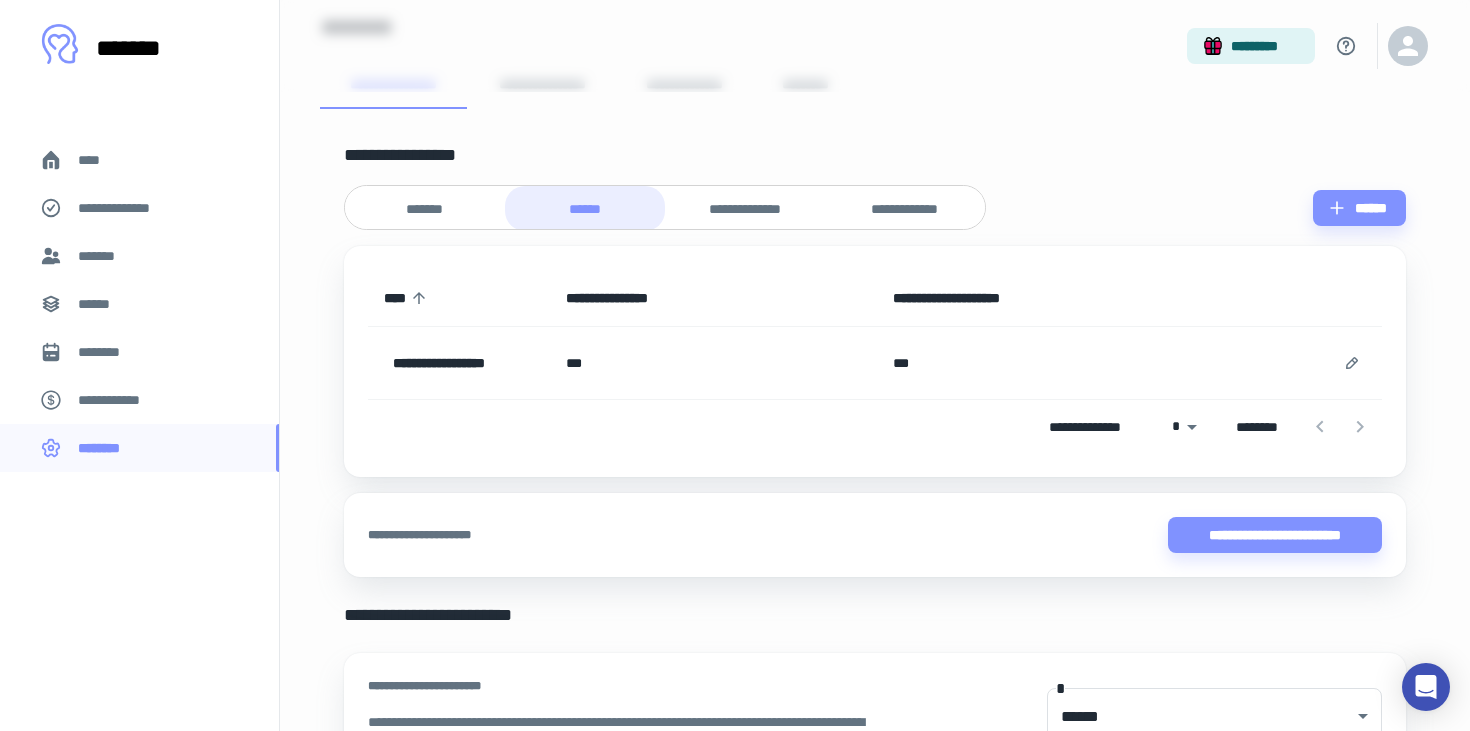 scroll, scrollTop: 0, scrollLeft: 0, axis: both 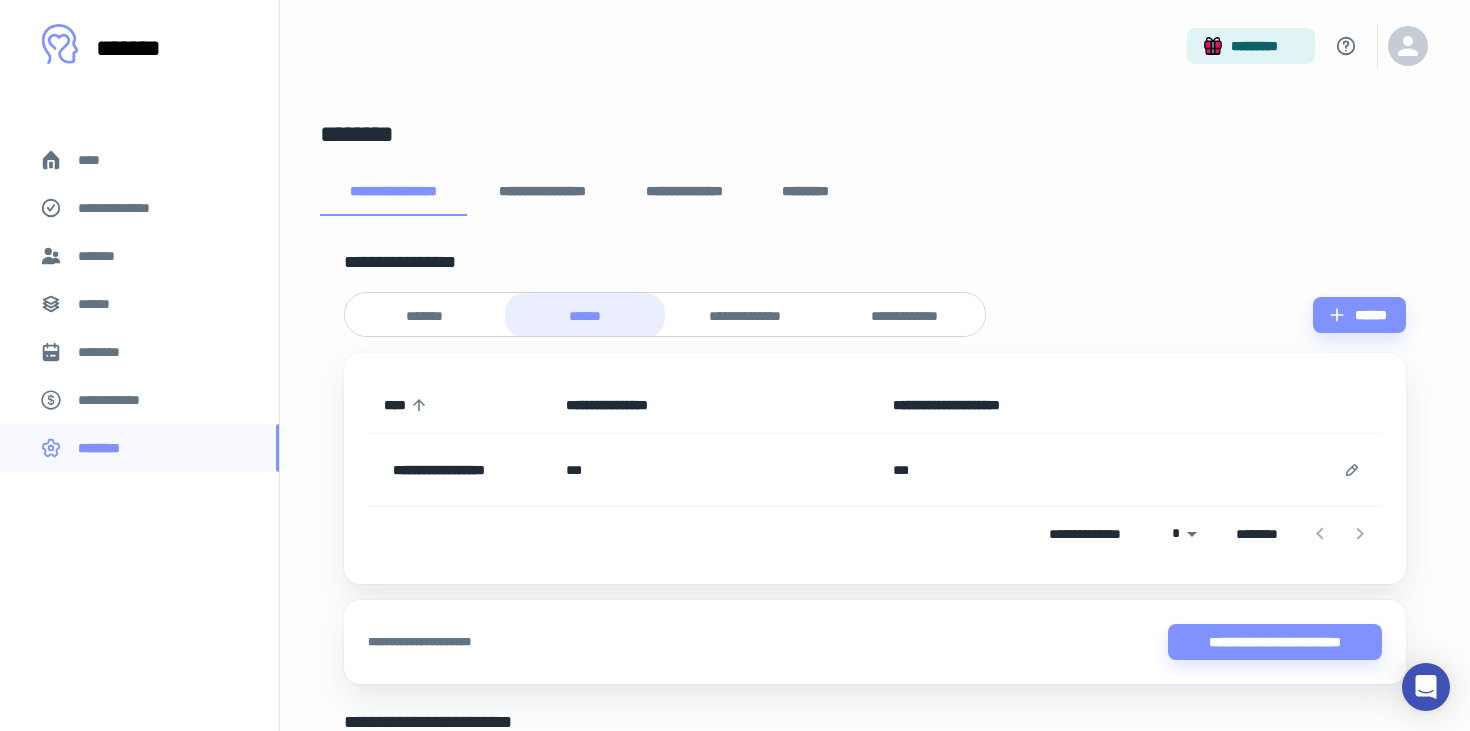 click on "**********" at bounding box center [745, 316] 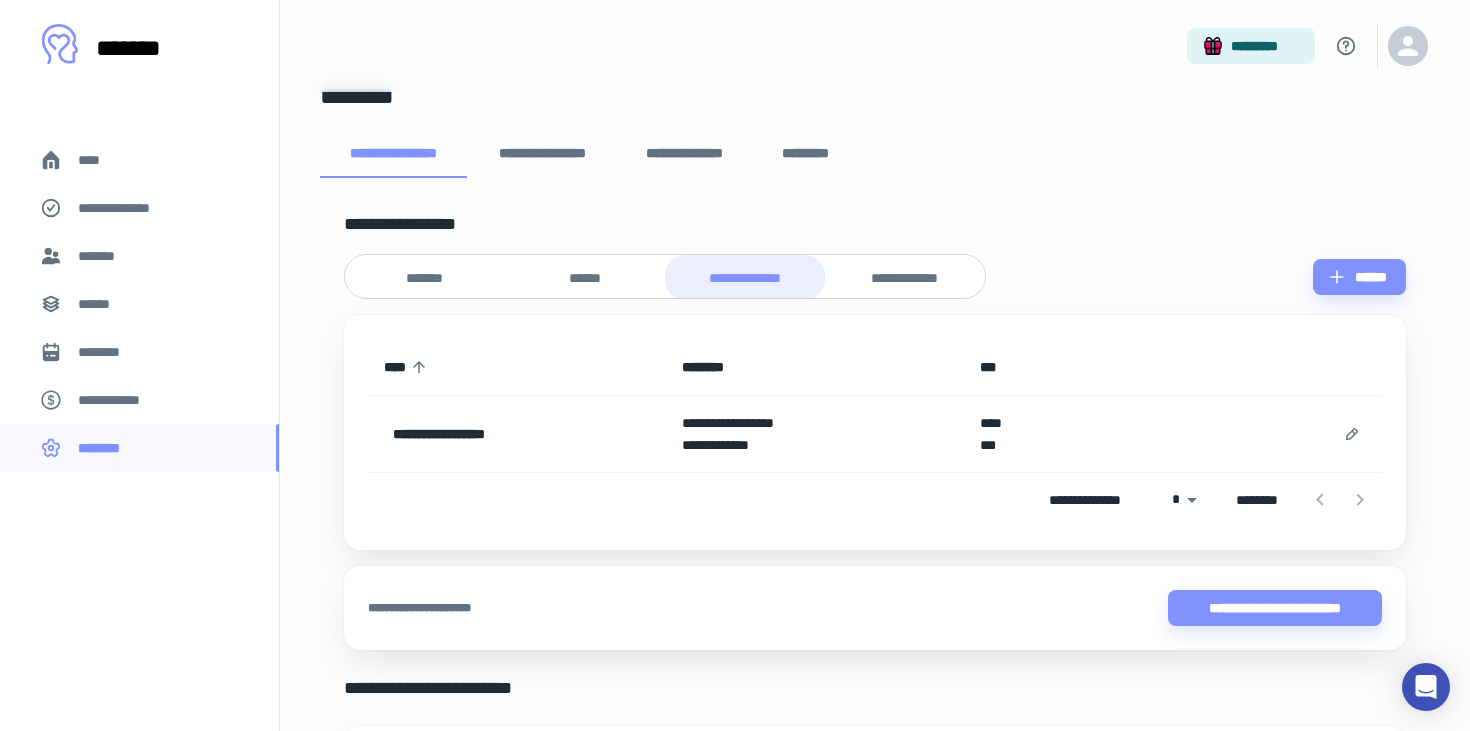 scroll, scrollTop: 0, scrollLeft: 0, axis: both 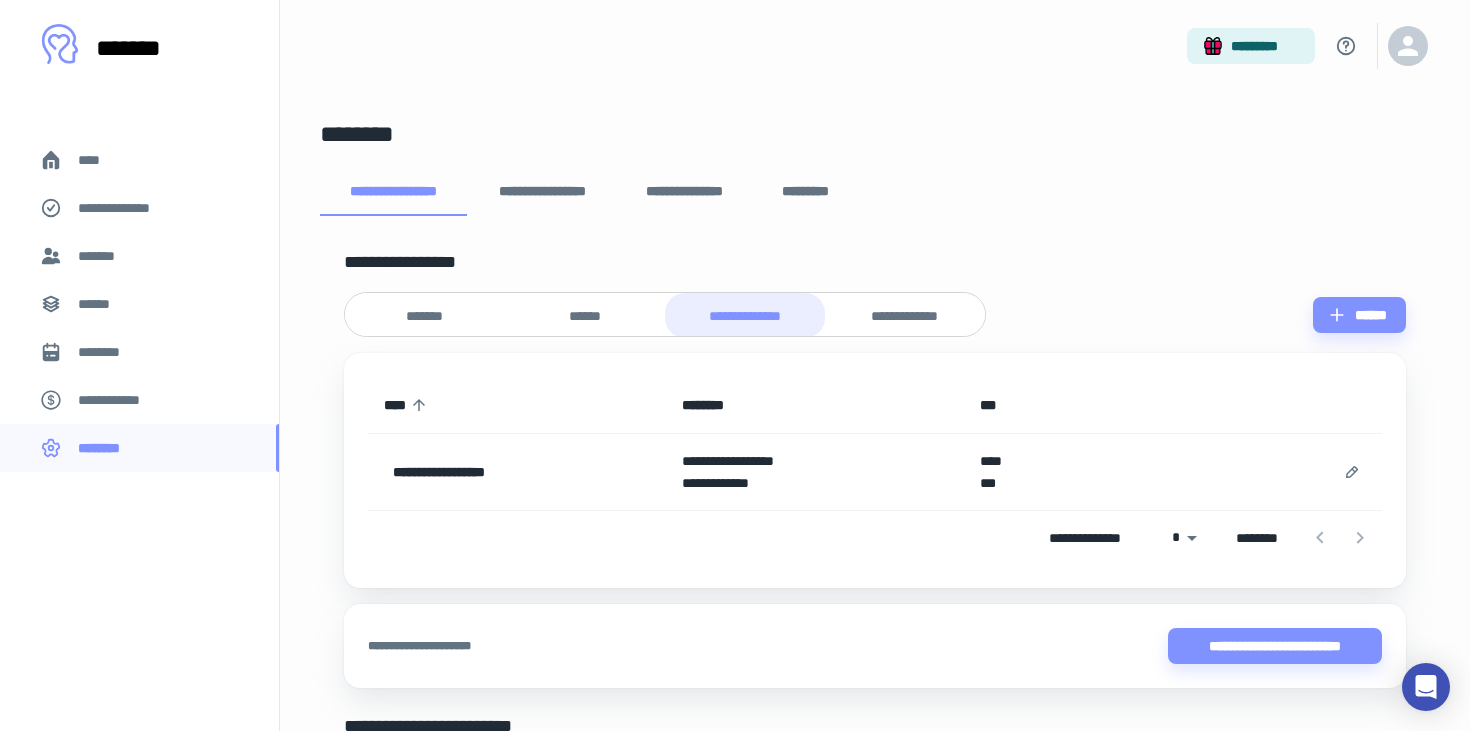 click on "**********" at bounding box center (905, 316) 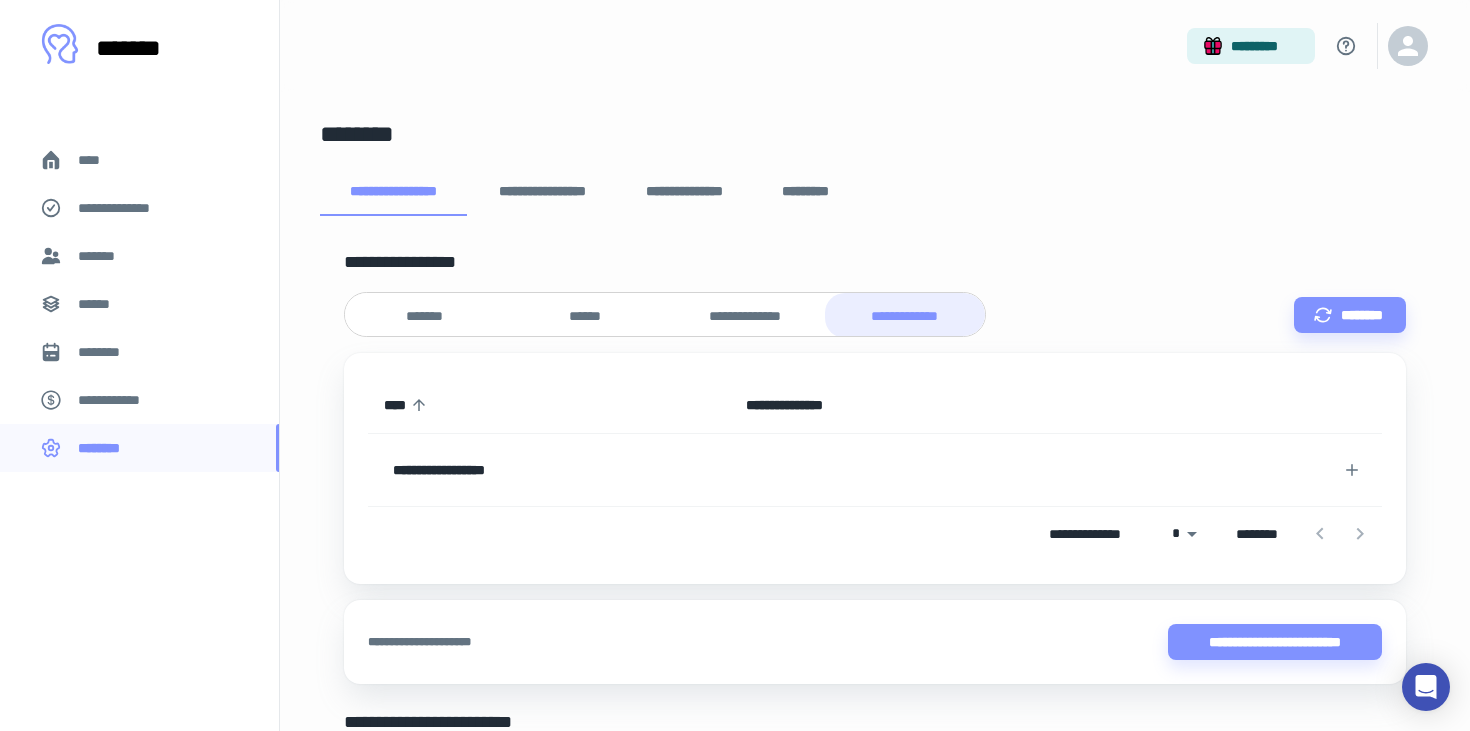 click on "*******" at bounding box center [425, 316] 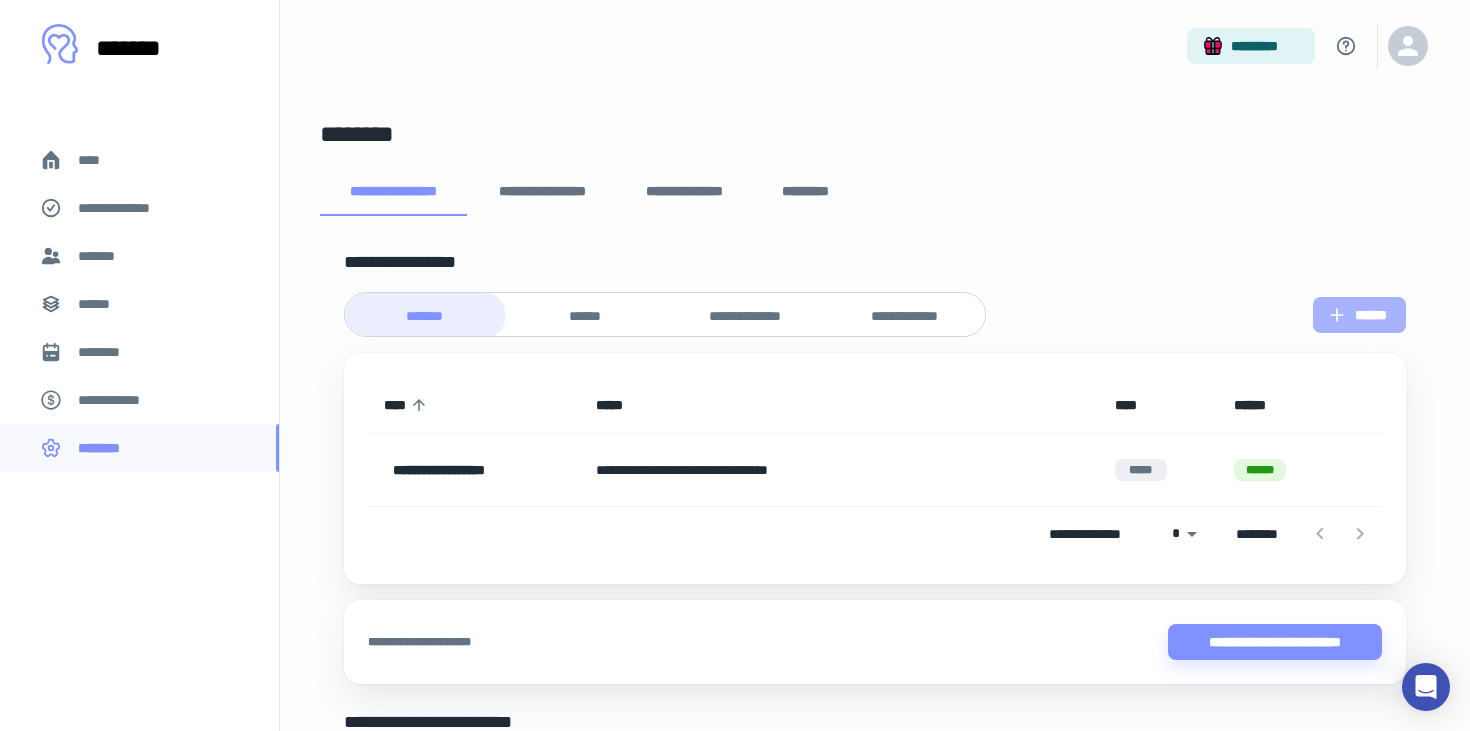 click on "******" at bounding box center (1359, 315) 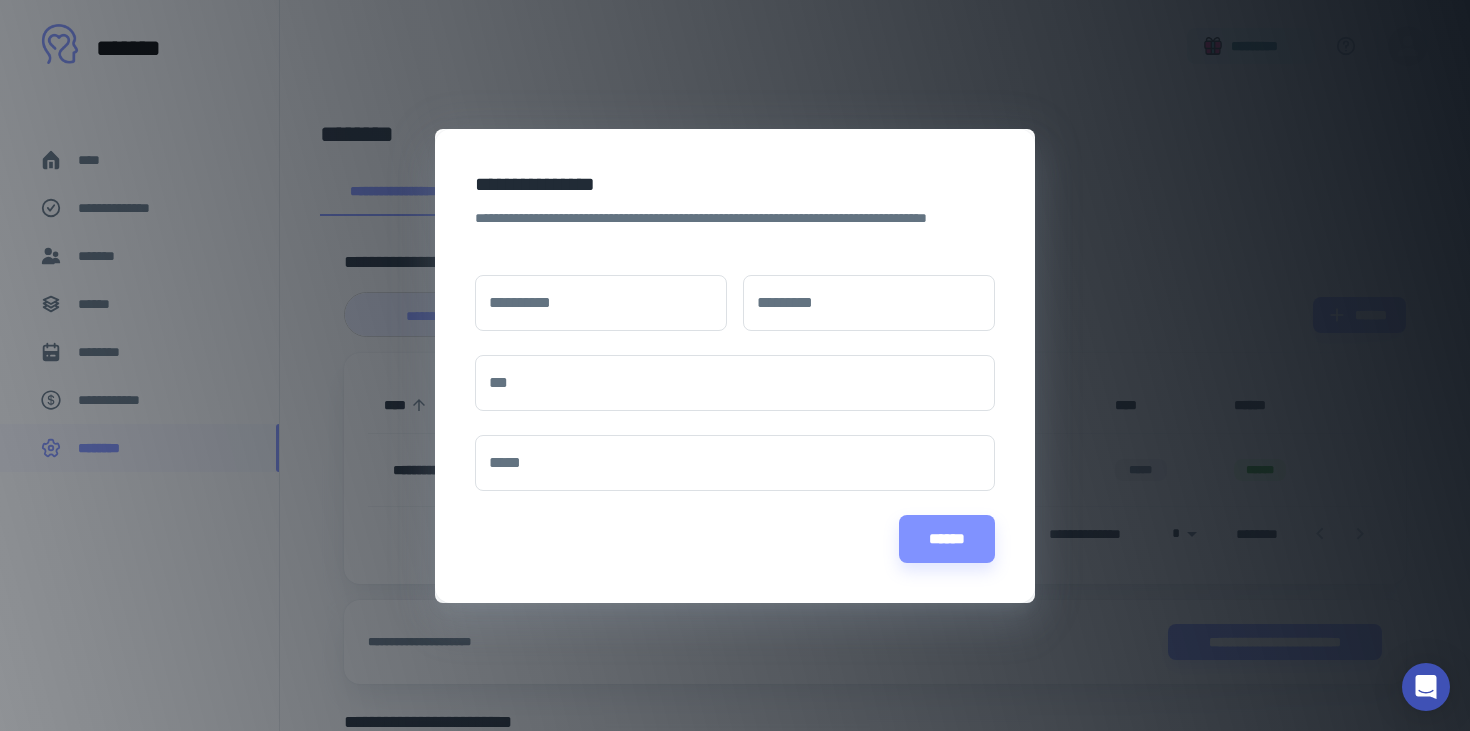 click on "**********" at bounding box center (735, 365) 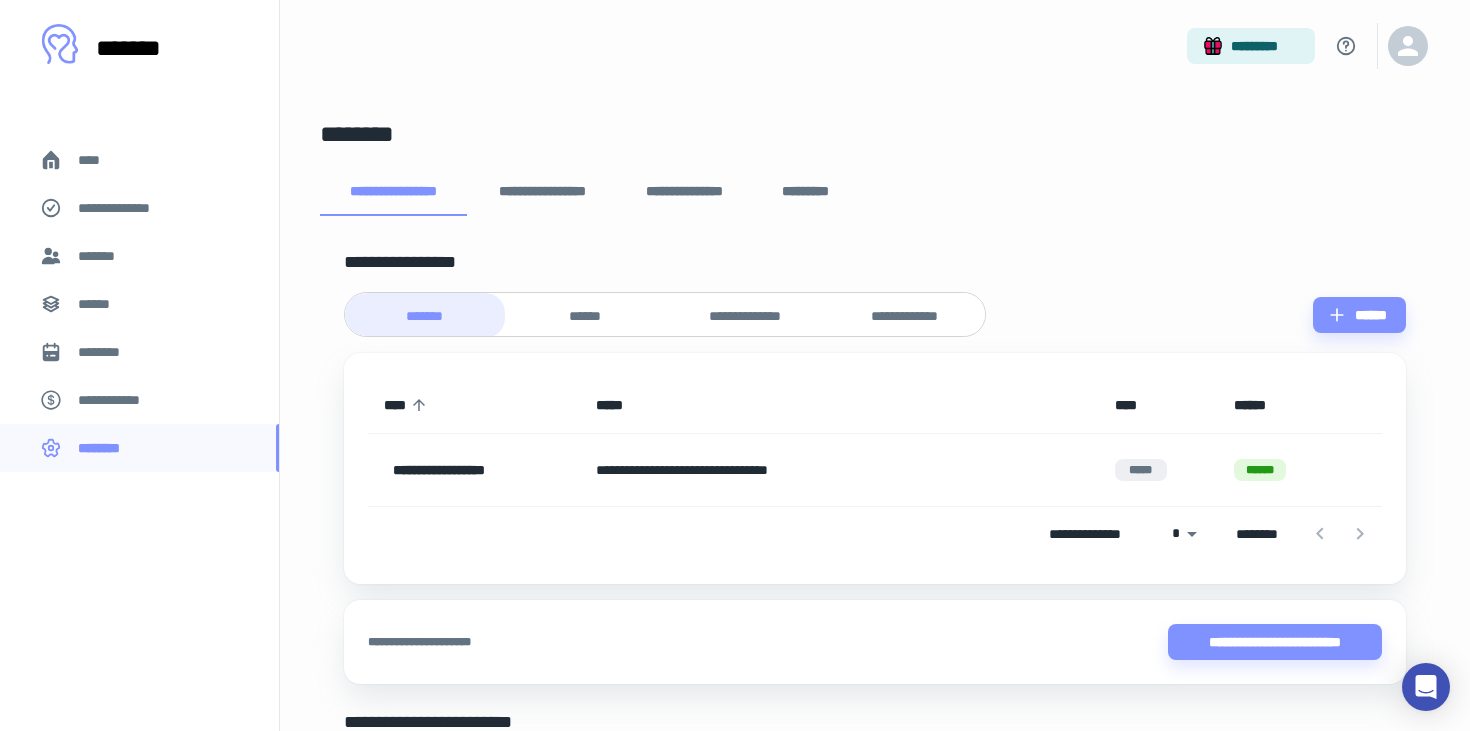 click on "**********" at bounding box center [542, 192] 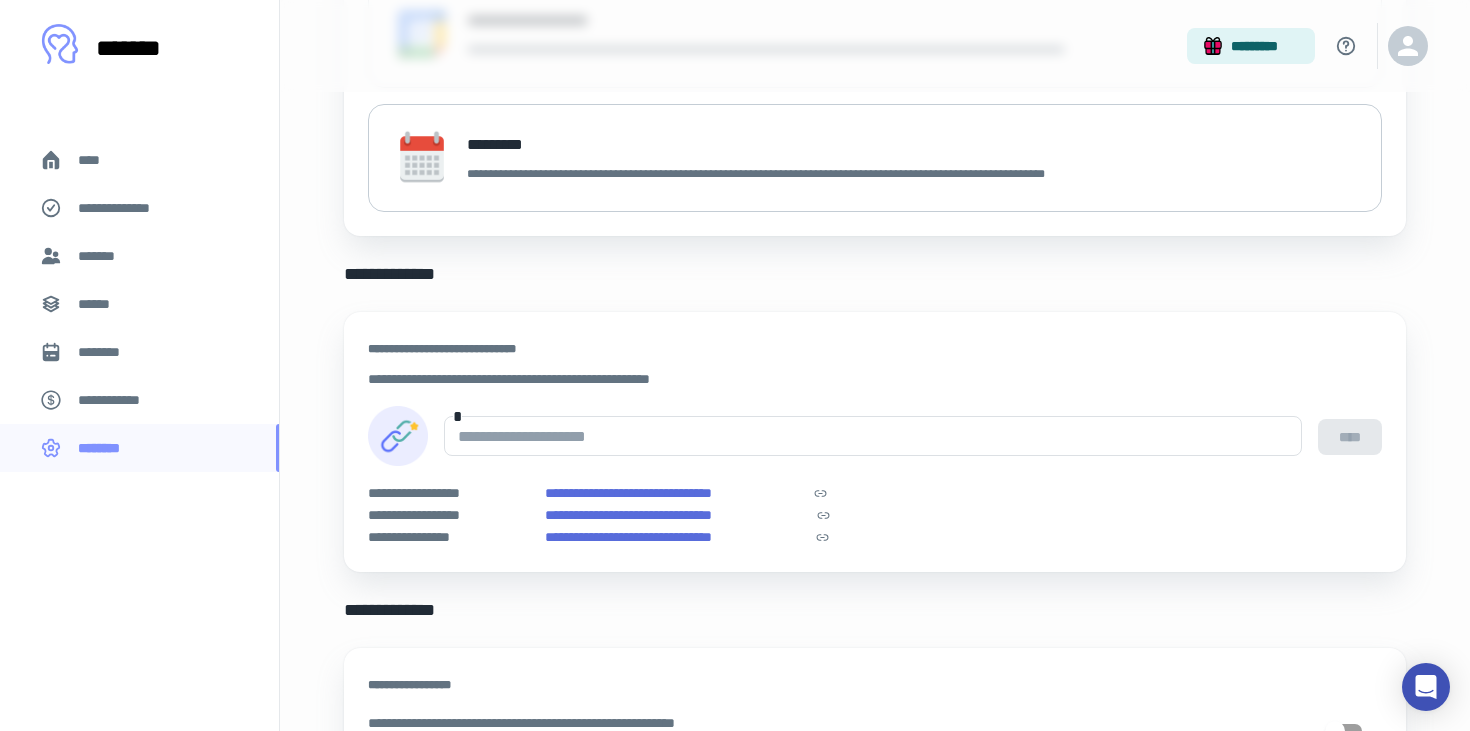scroll, scrollTop: 649, scrollLeft: 0, axis: vertical 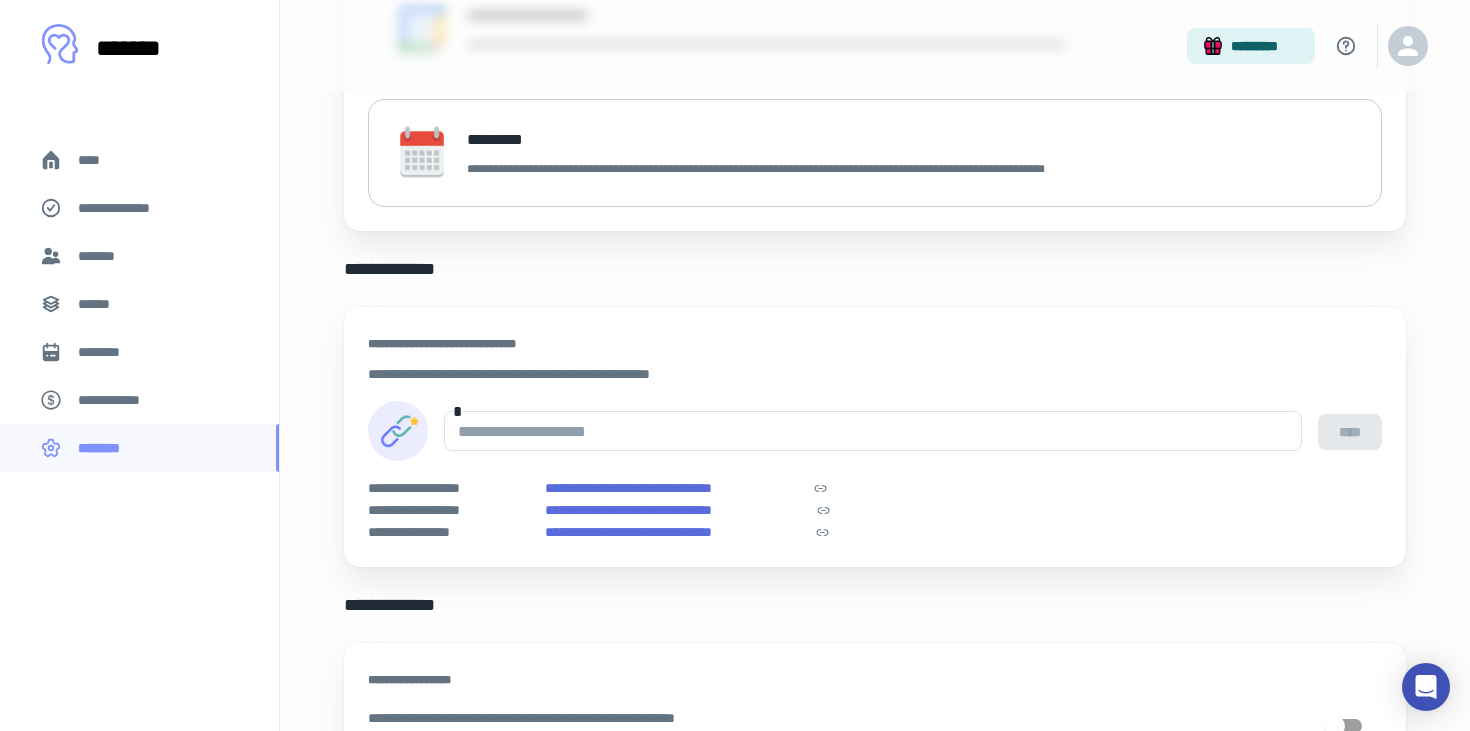 click 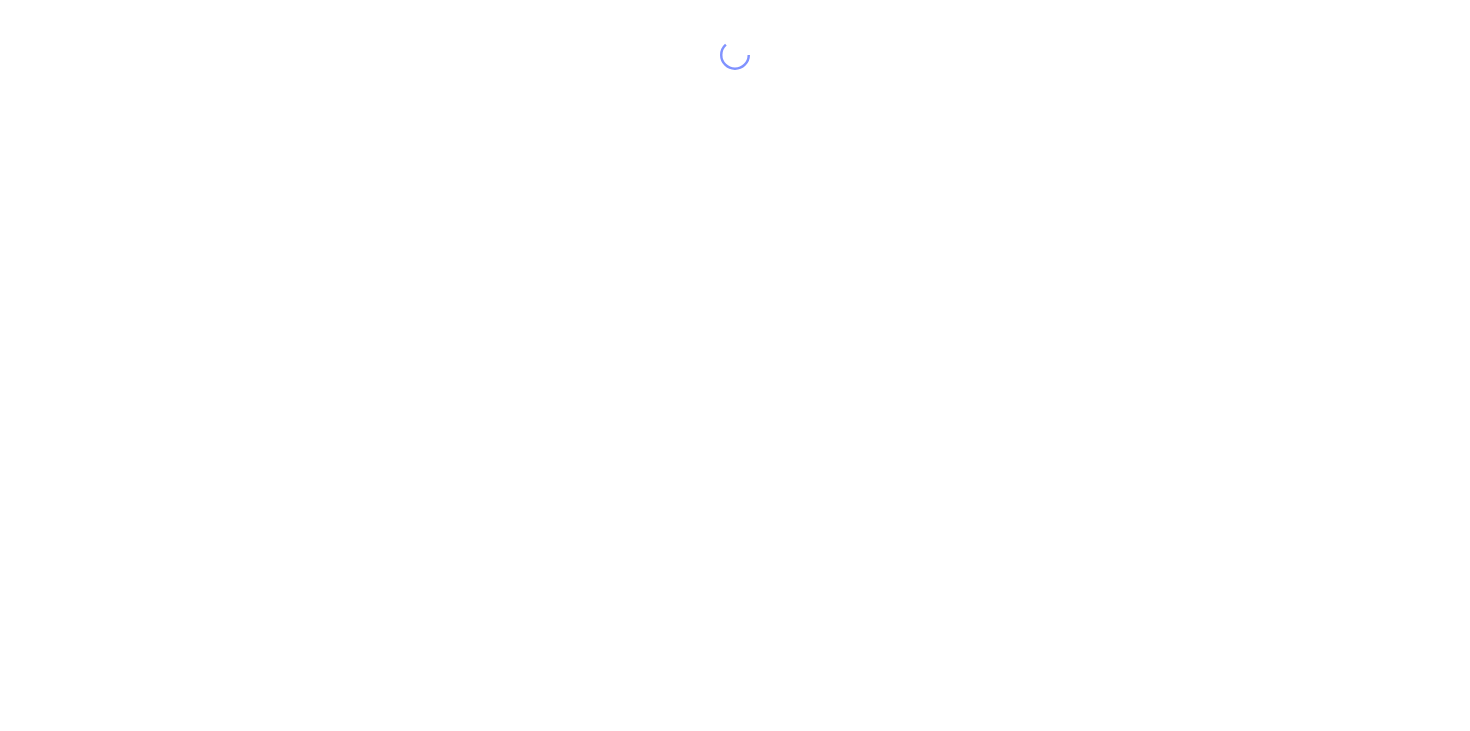 scroll, scrollTop: 0, scrollLeft: 0, axis: both 